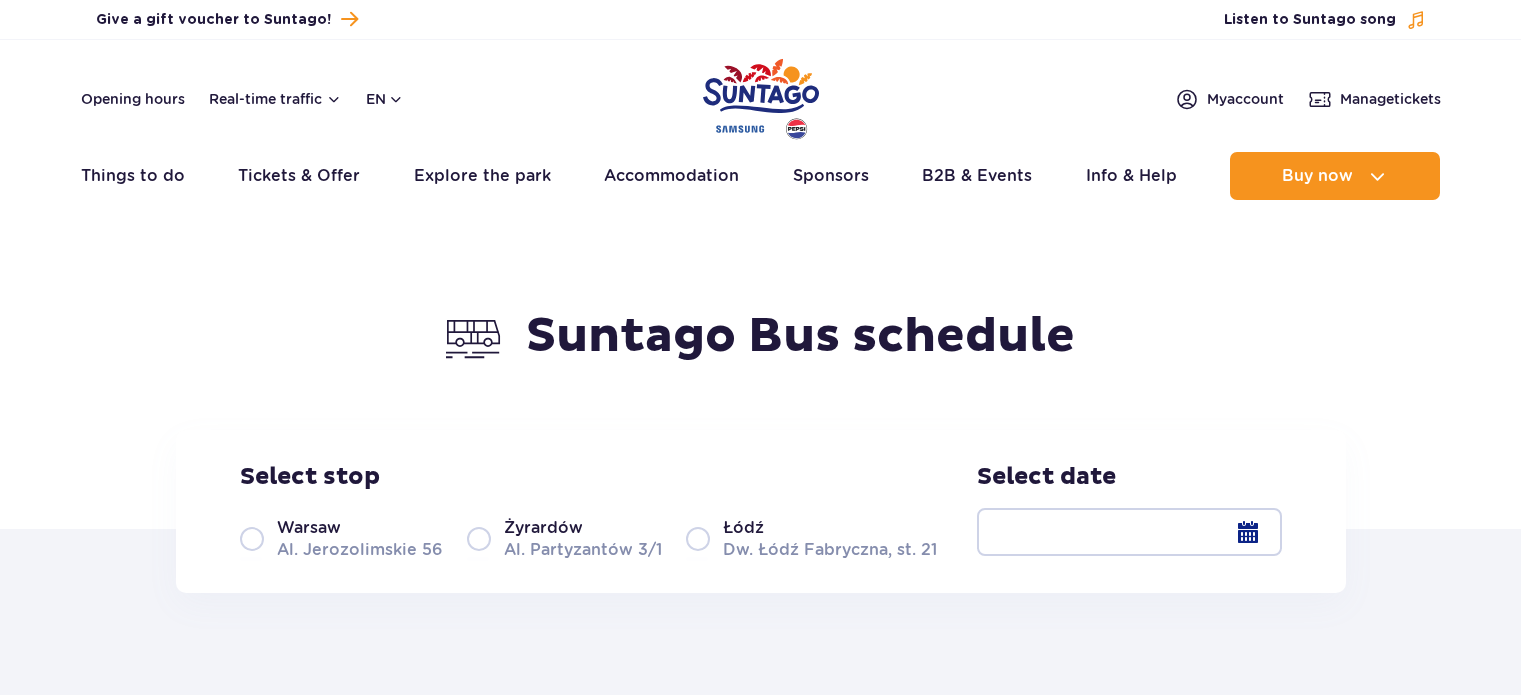 scroll, scrollTop: 0, scrollLeft: 0, axis: both 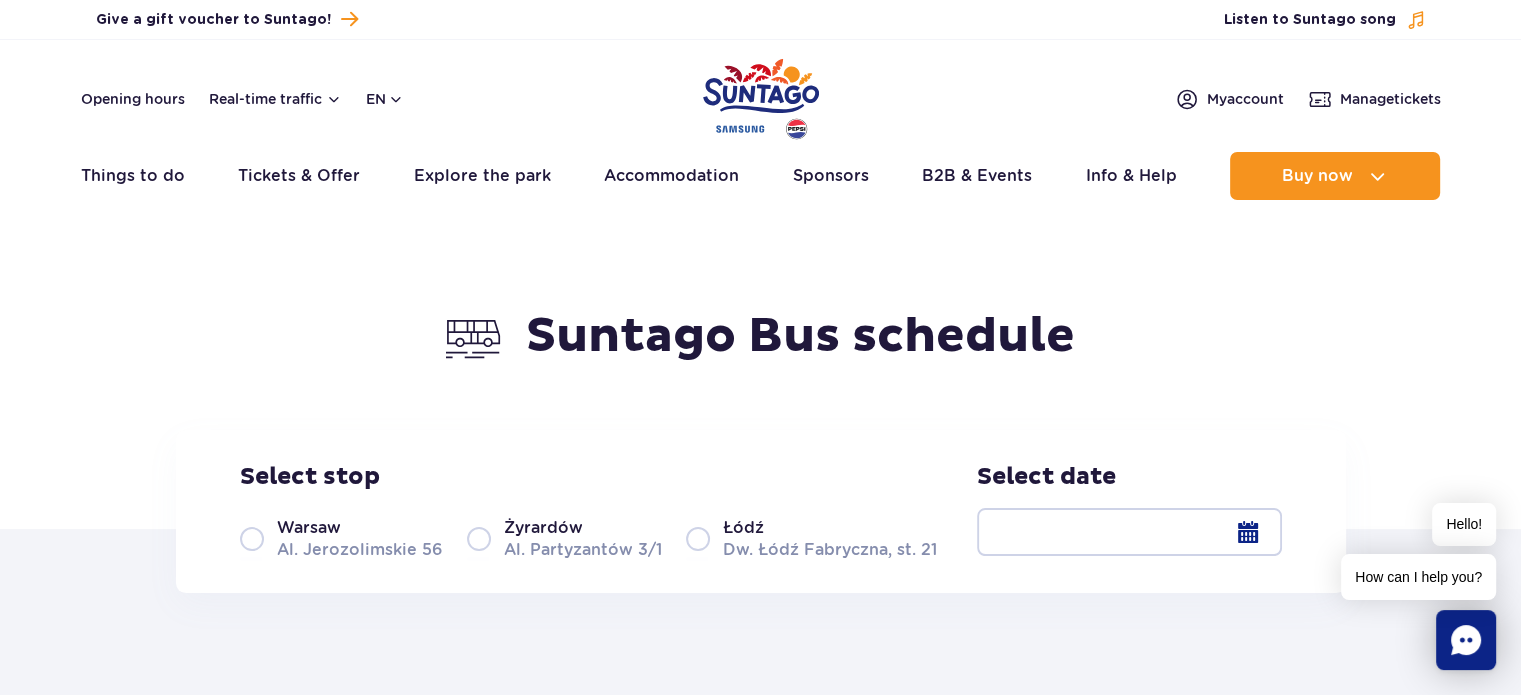 click on "[CITY] [STREET] [NUMBER]" at bounding box center (341, 538) 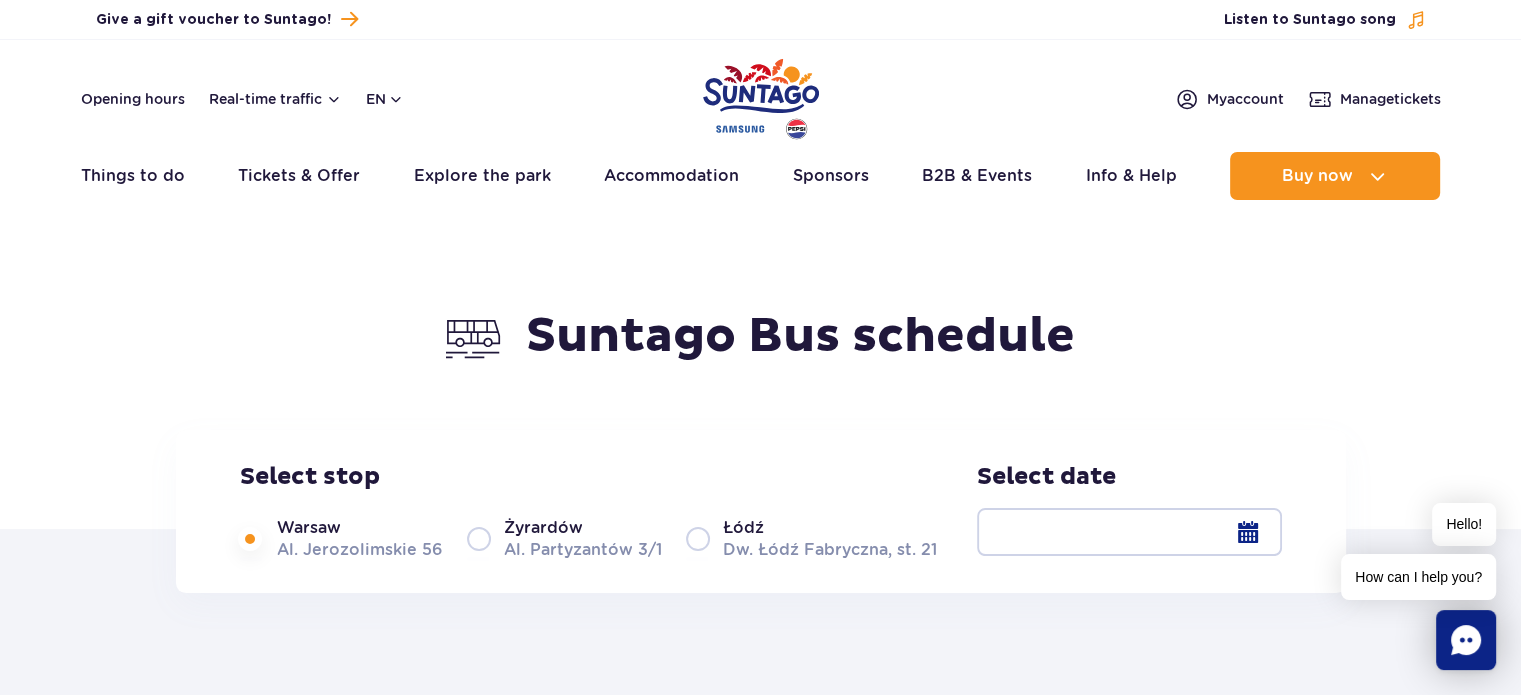 click at bounding box center (1129, 532) 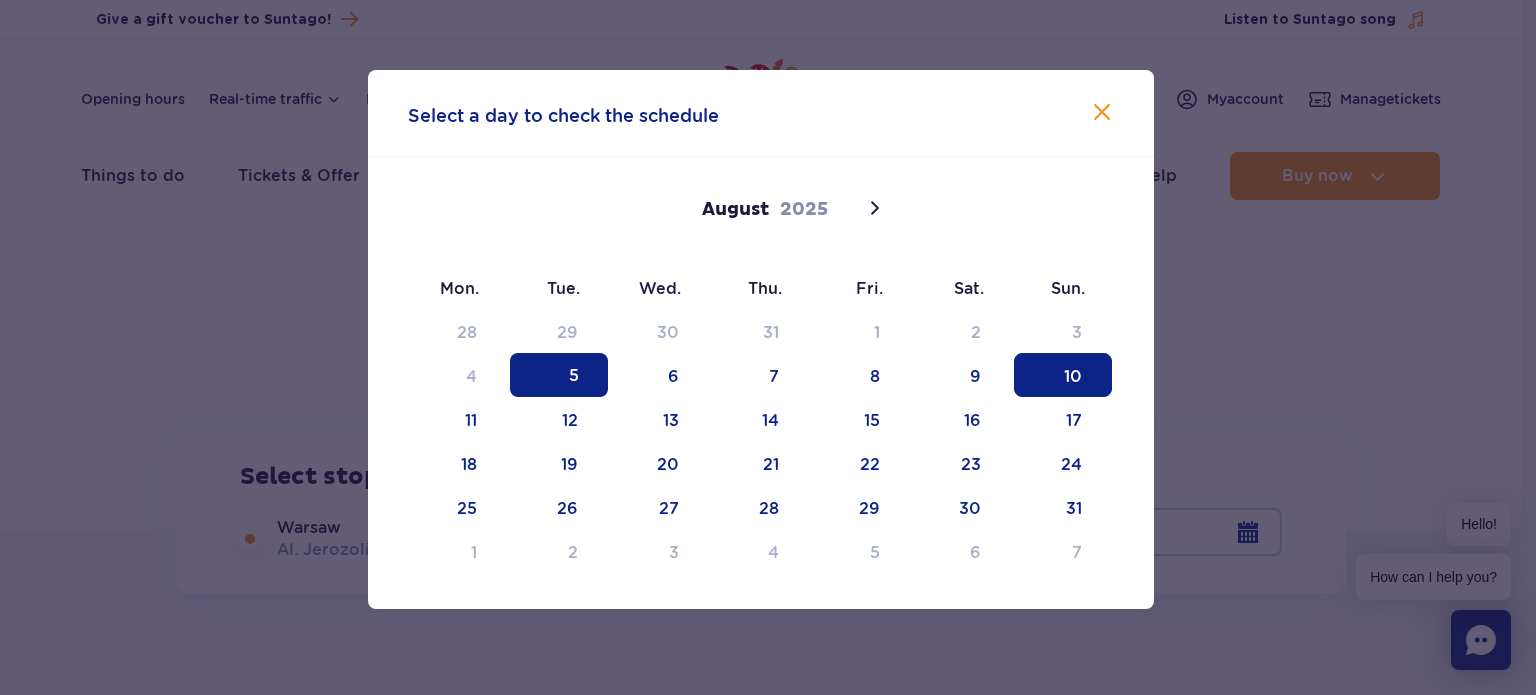 click on "10" at bounding box center [1063, 375] 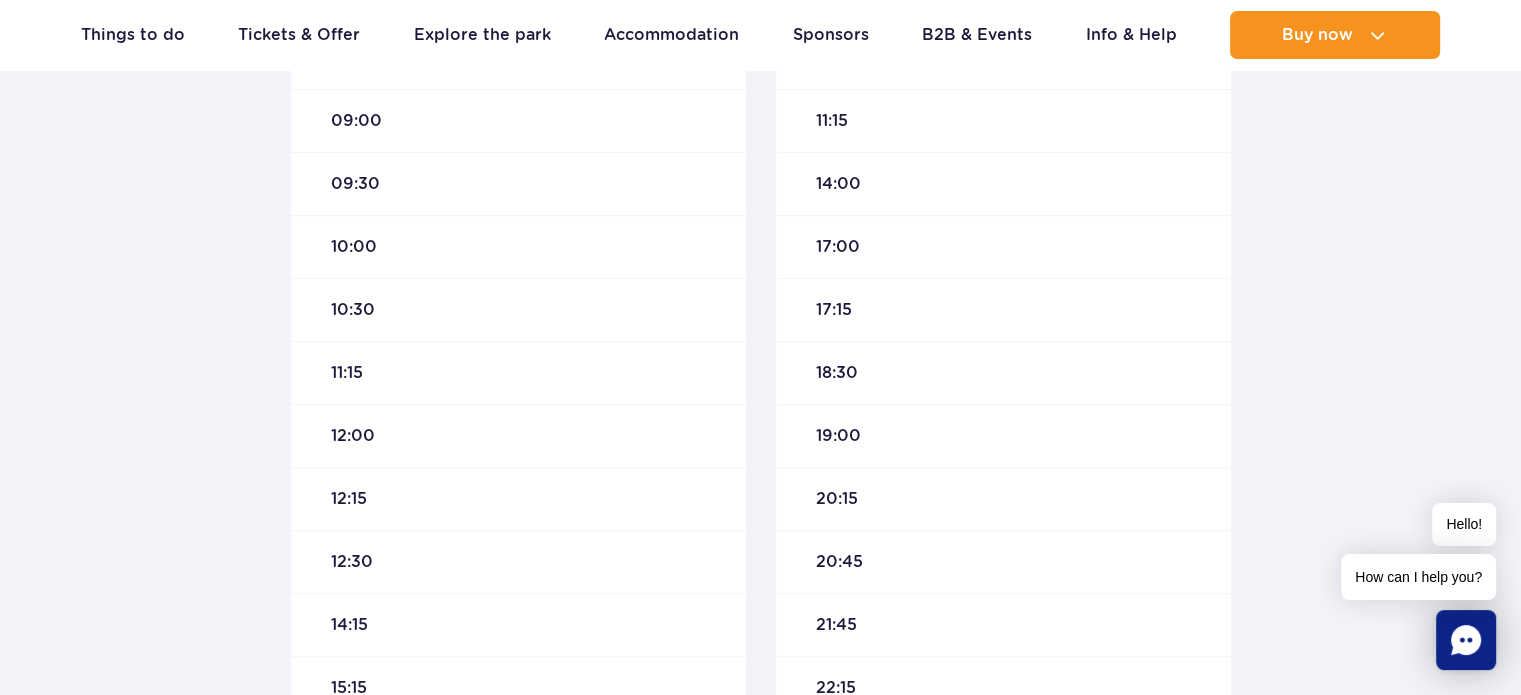 scroll, scrollTop: 750, scrollLeft: 0, axis: vertical 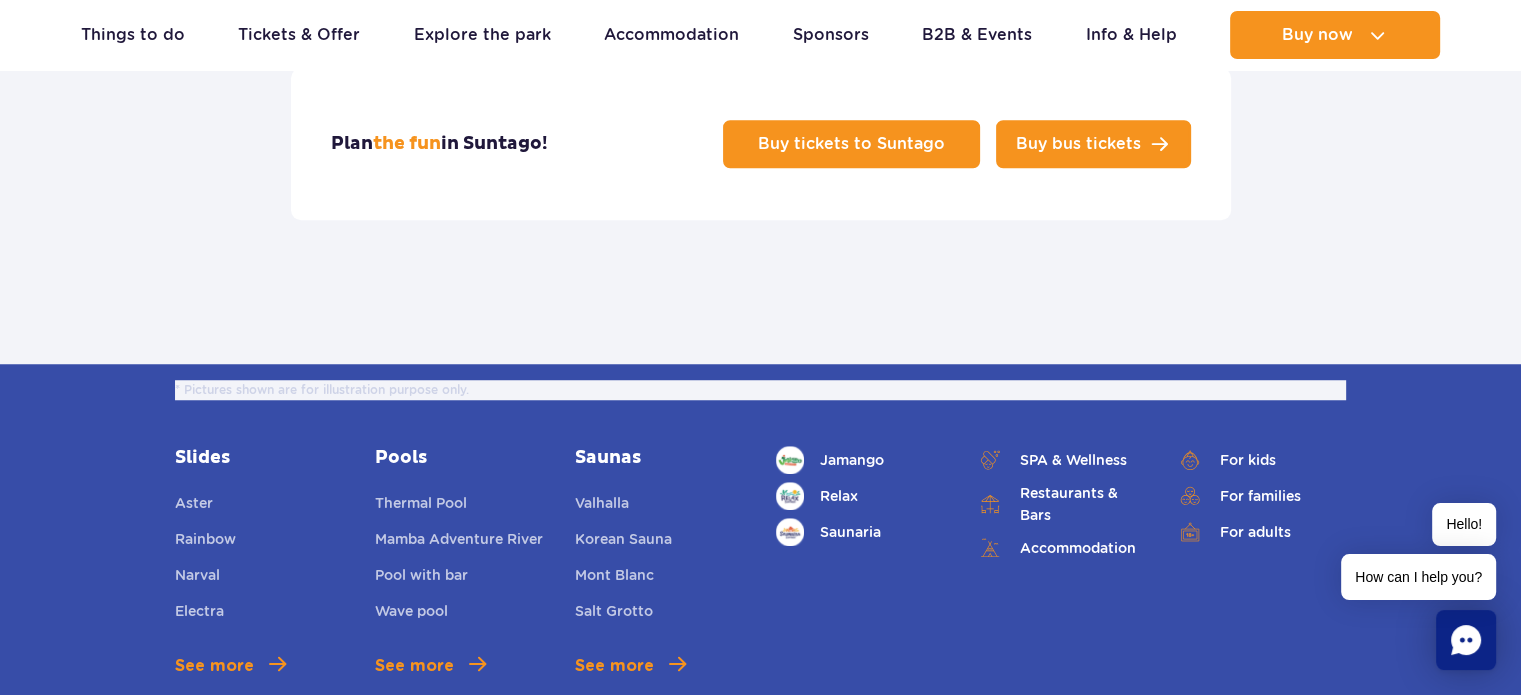 click on "Buy bus tickets" at bounding box center [1078, 144] 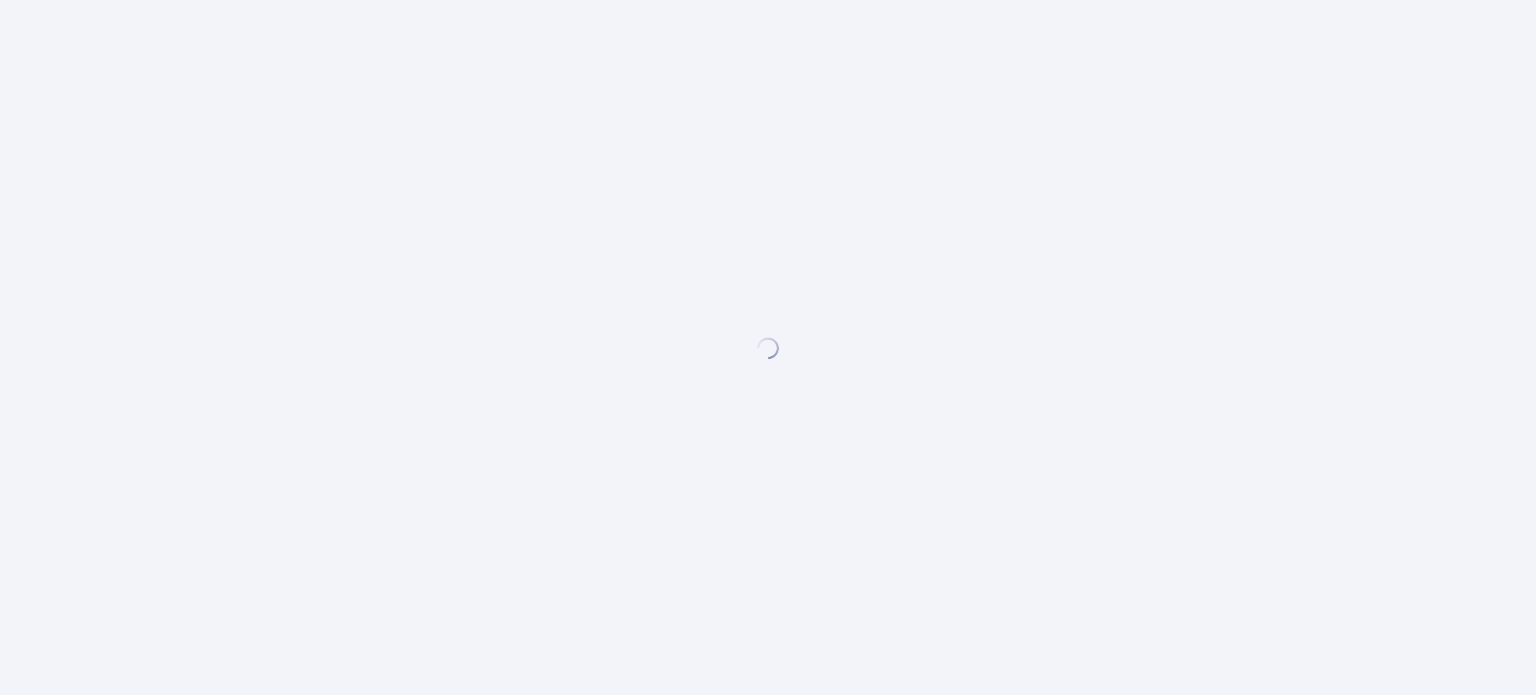 scroll, scrollTop: 0, scrollLeft: 0, axis: both 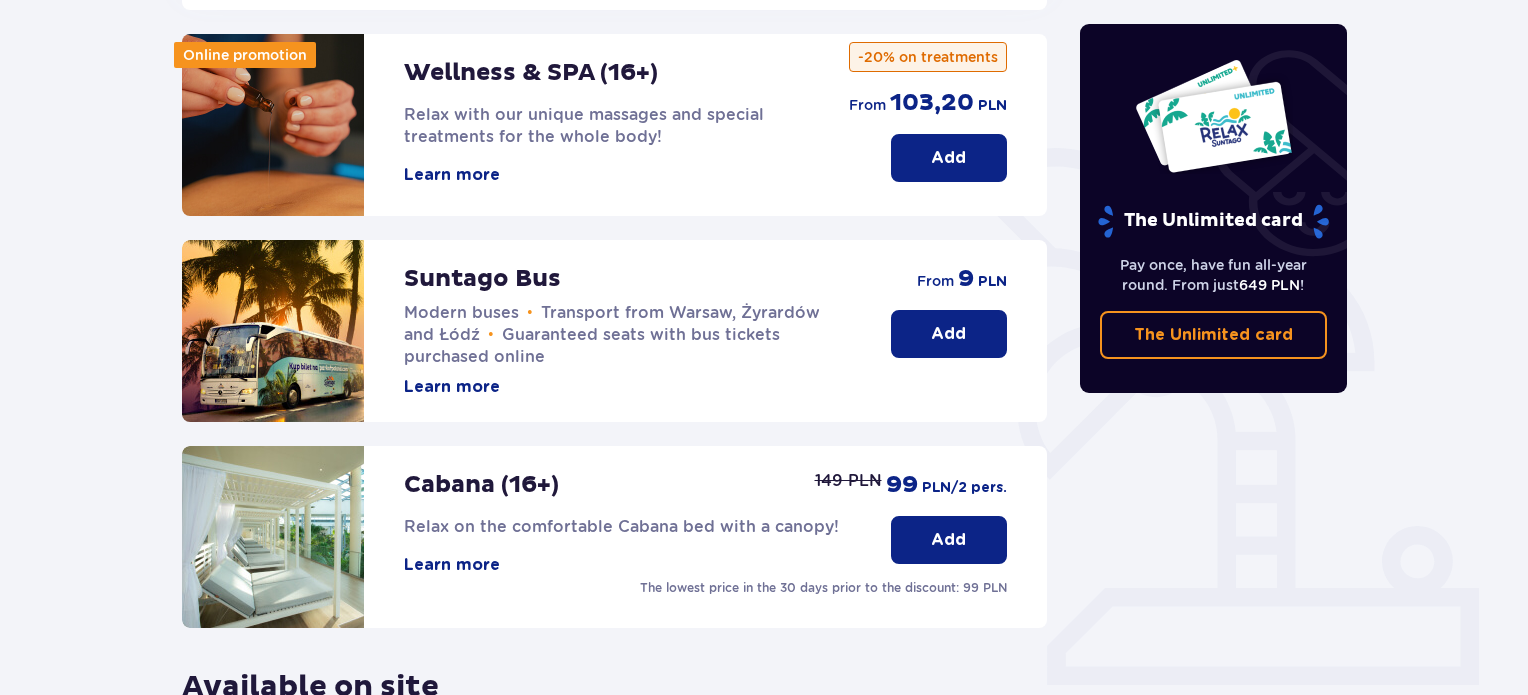 click on "Add" at bounding box center [949, 334] 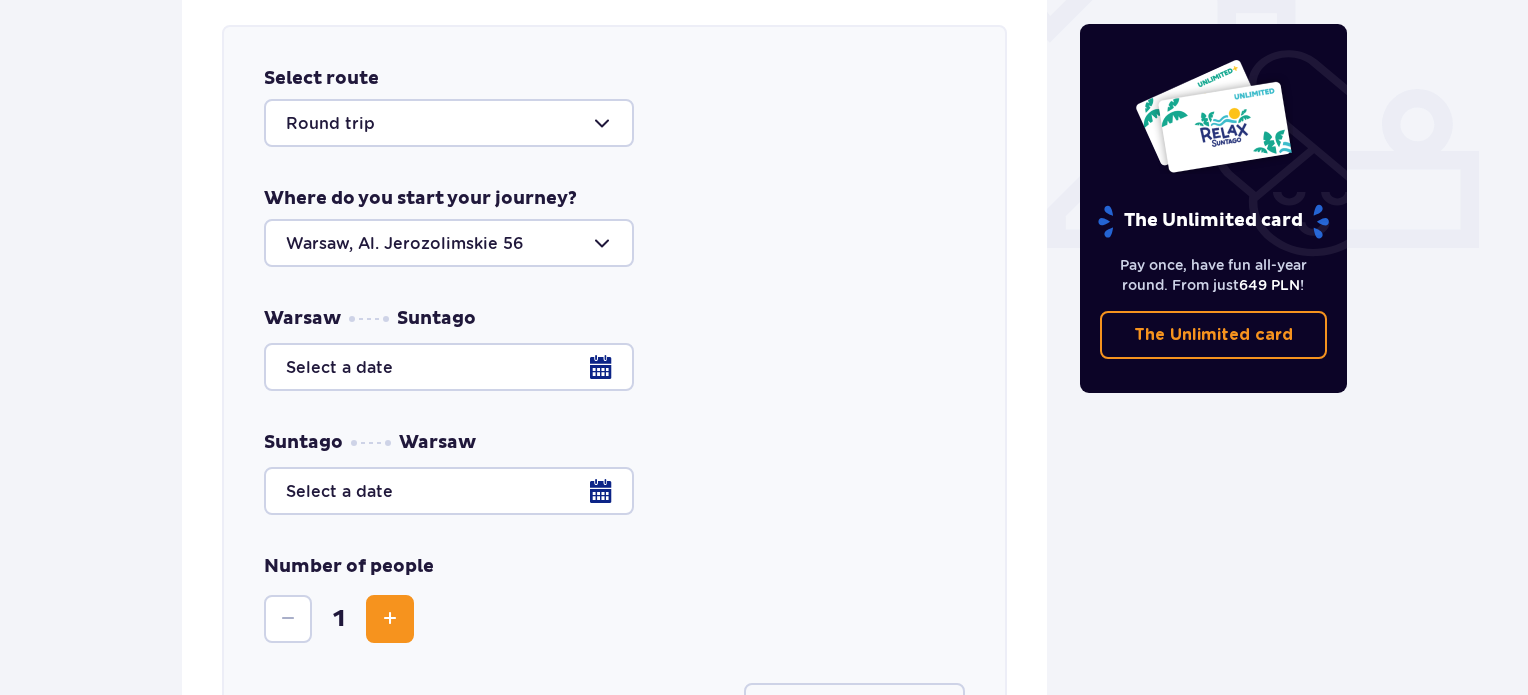 scroll, scrollTop: 786, scrollLeft: 0, axis: vertical 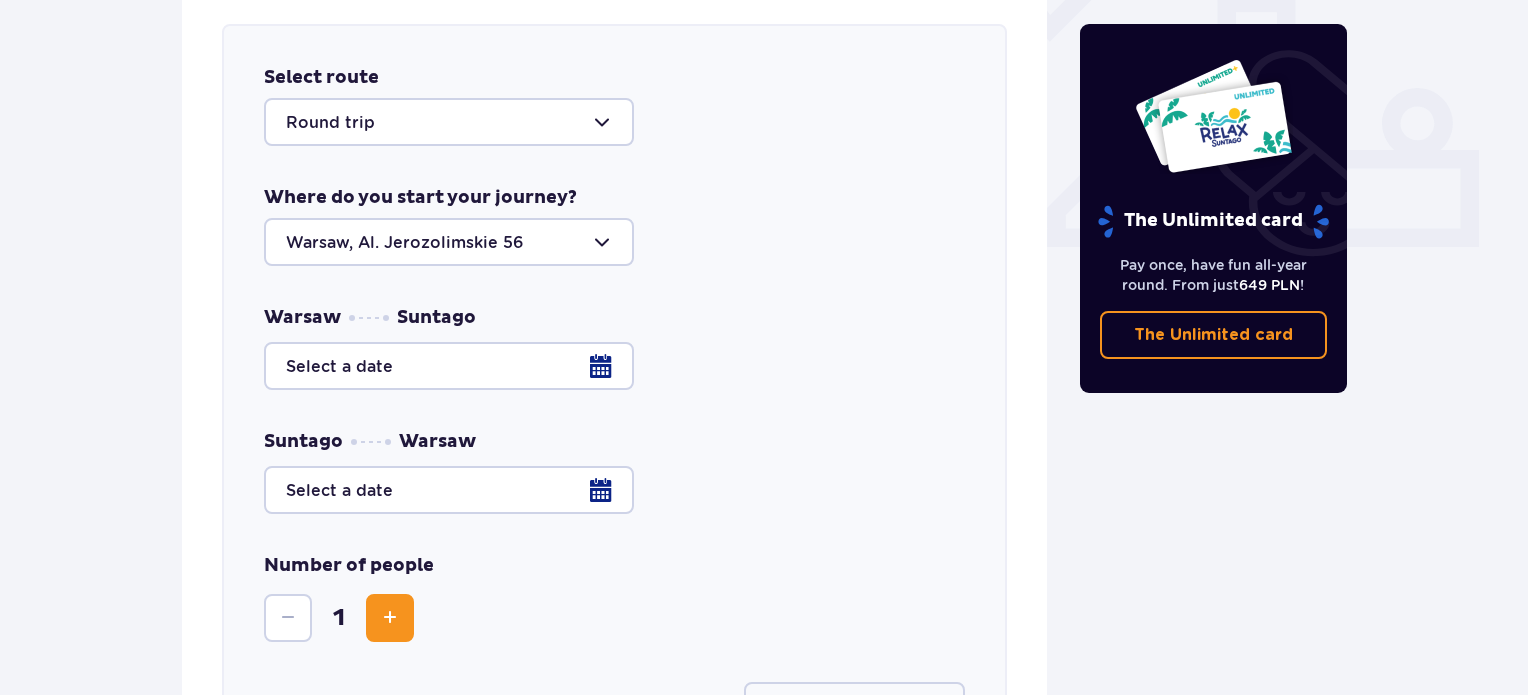 click at bounding box center [614, 366] 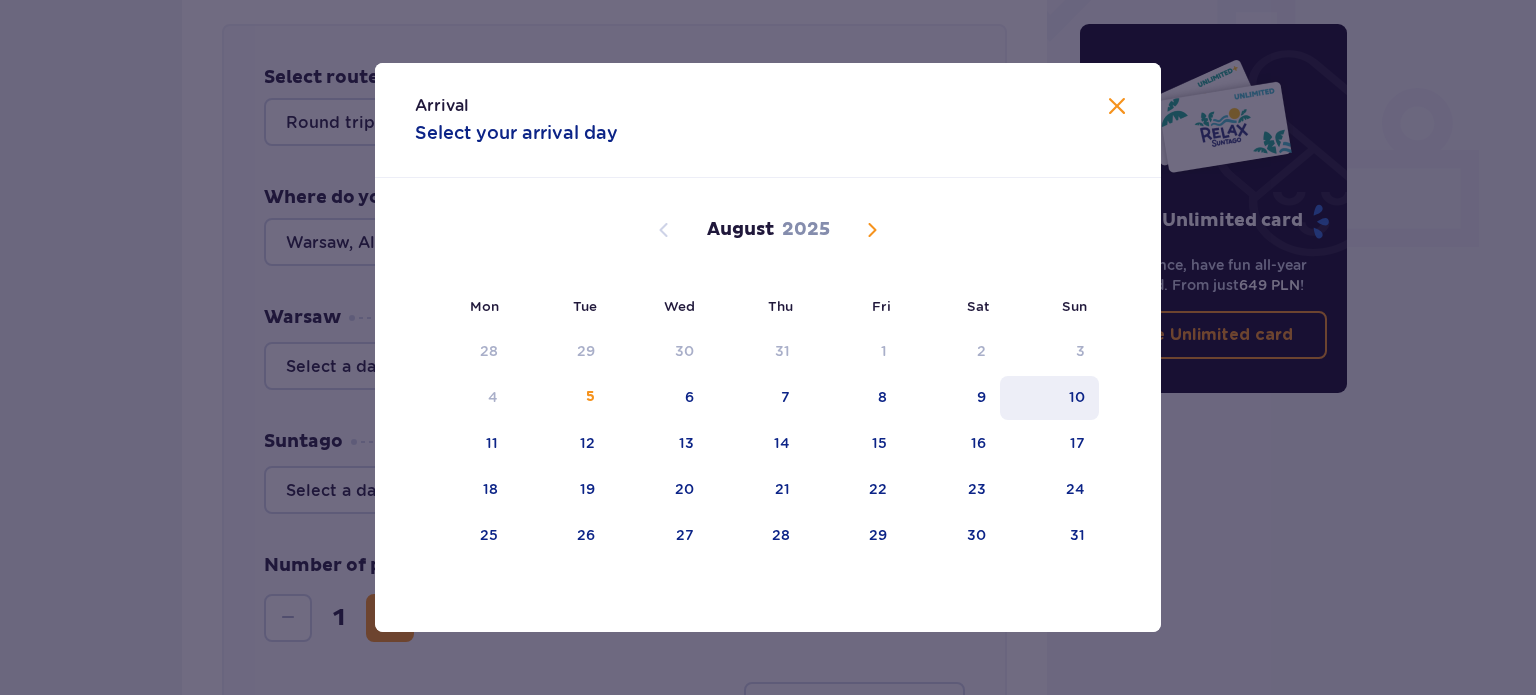 click on "10" at bounding box center (1049, 398) 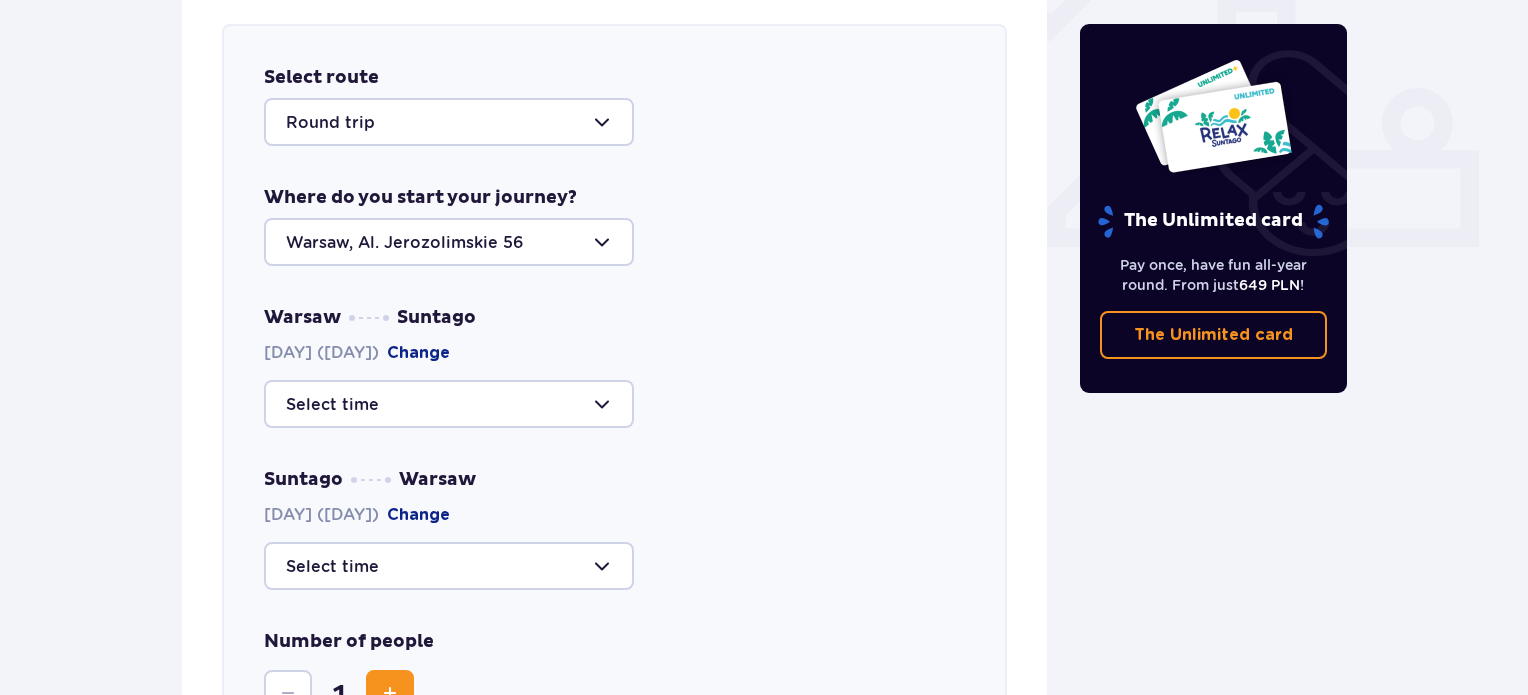 click at bounding box center (449, 404) 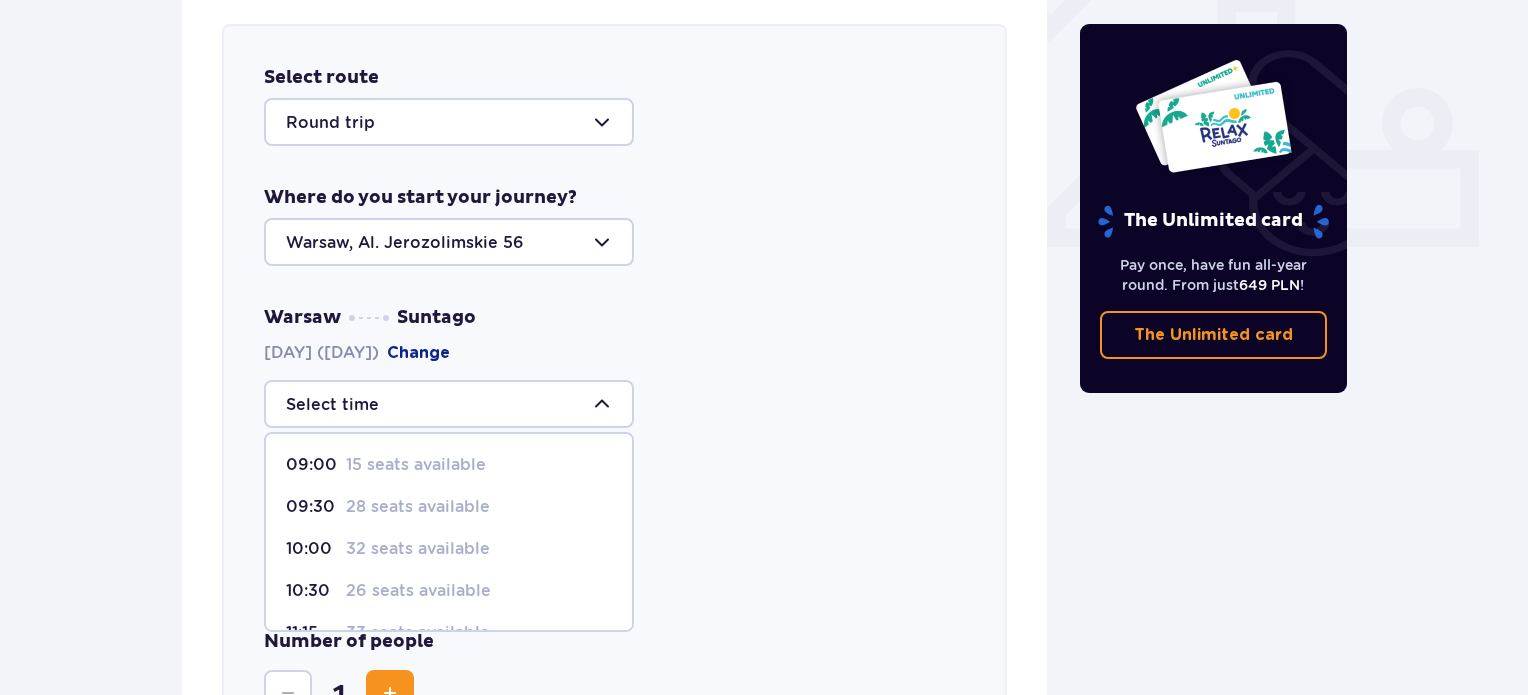 click on "26 seats available" at bounding box center [418, 591] 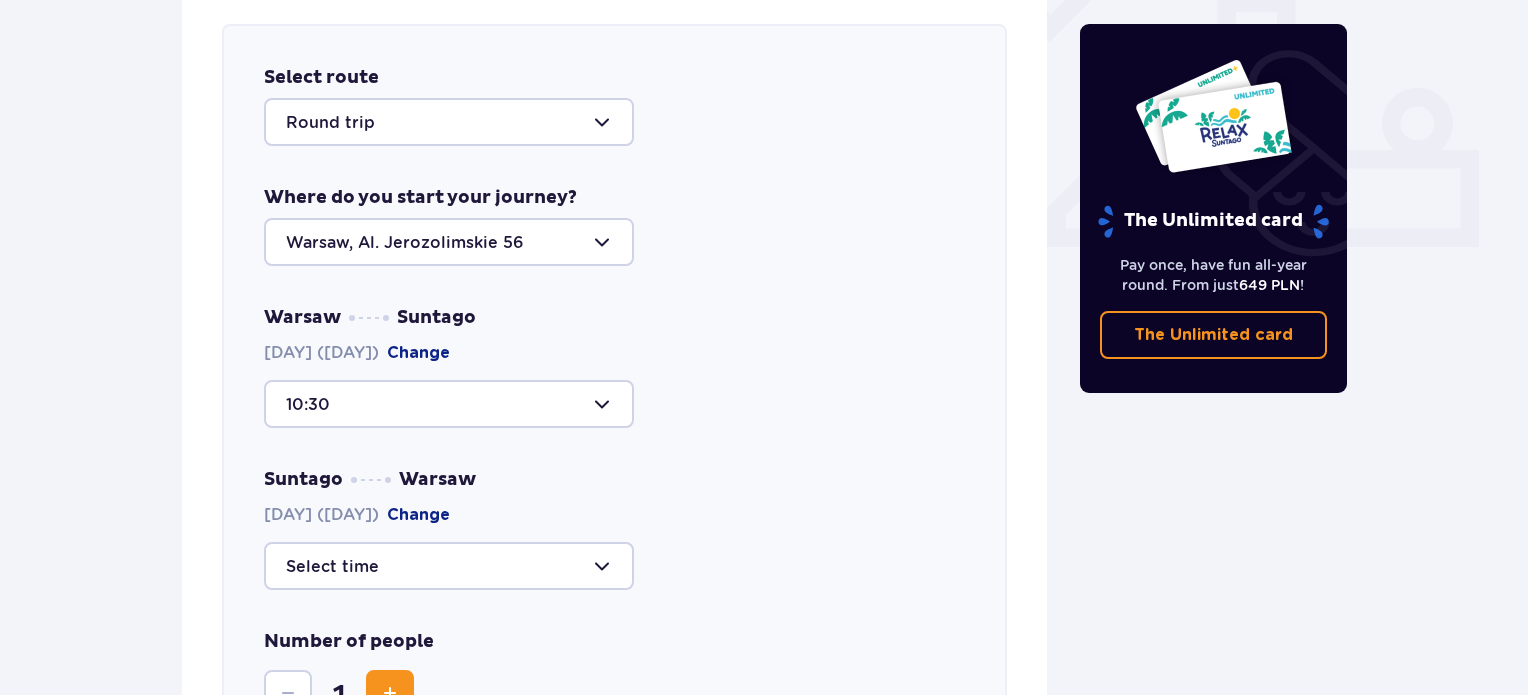 click at bounding box center (449, 566) 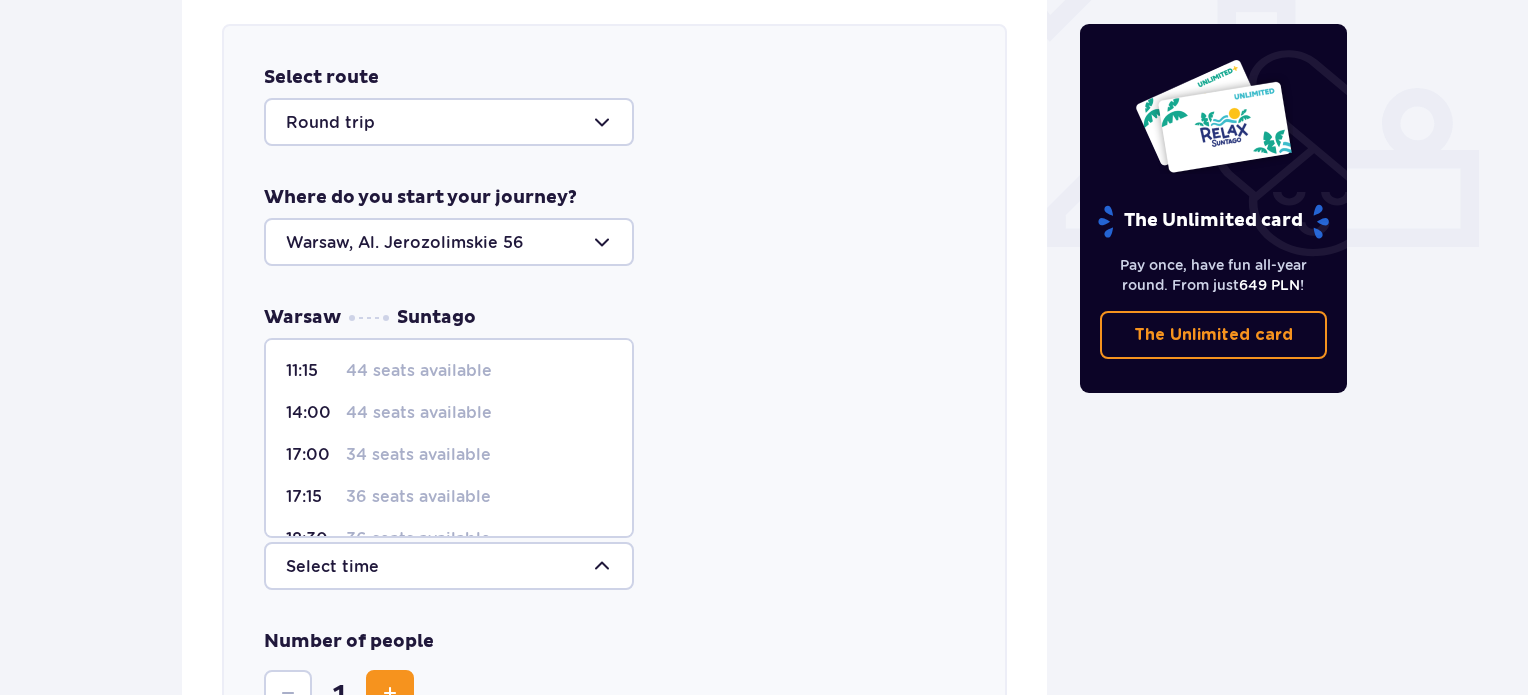 scroll, scrollTop: 243, scrollLeft: 0, axis: vertical 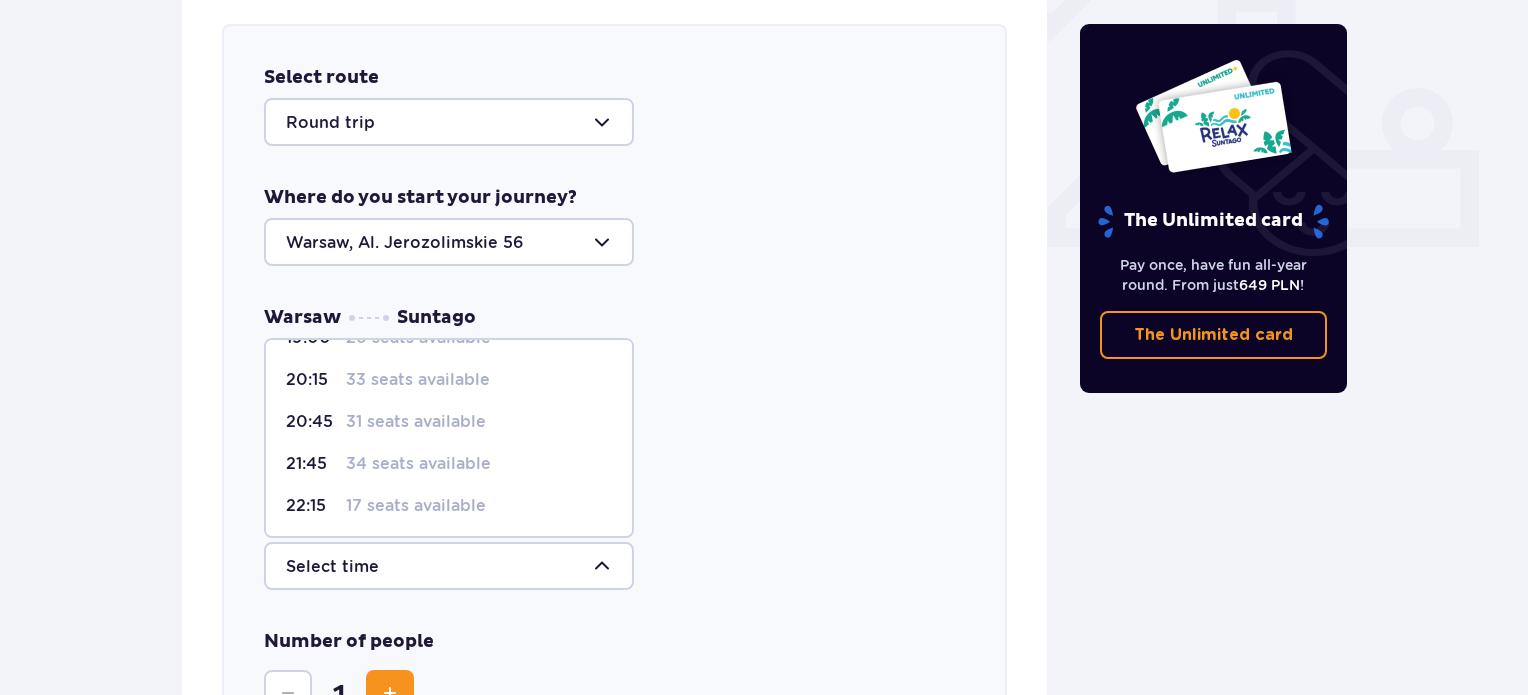 click on "17 seats available" at bounding box center [416, 506] 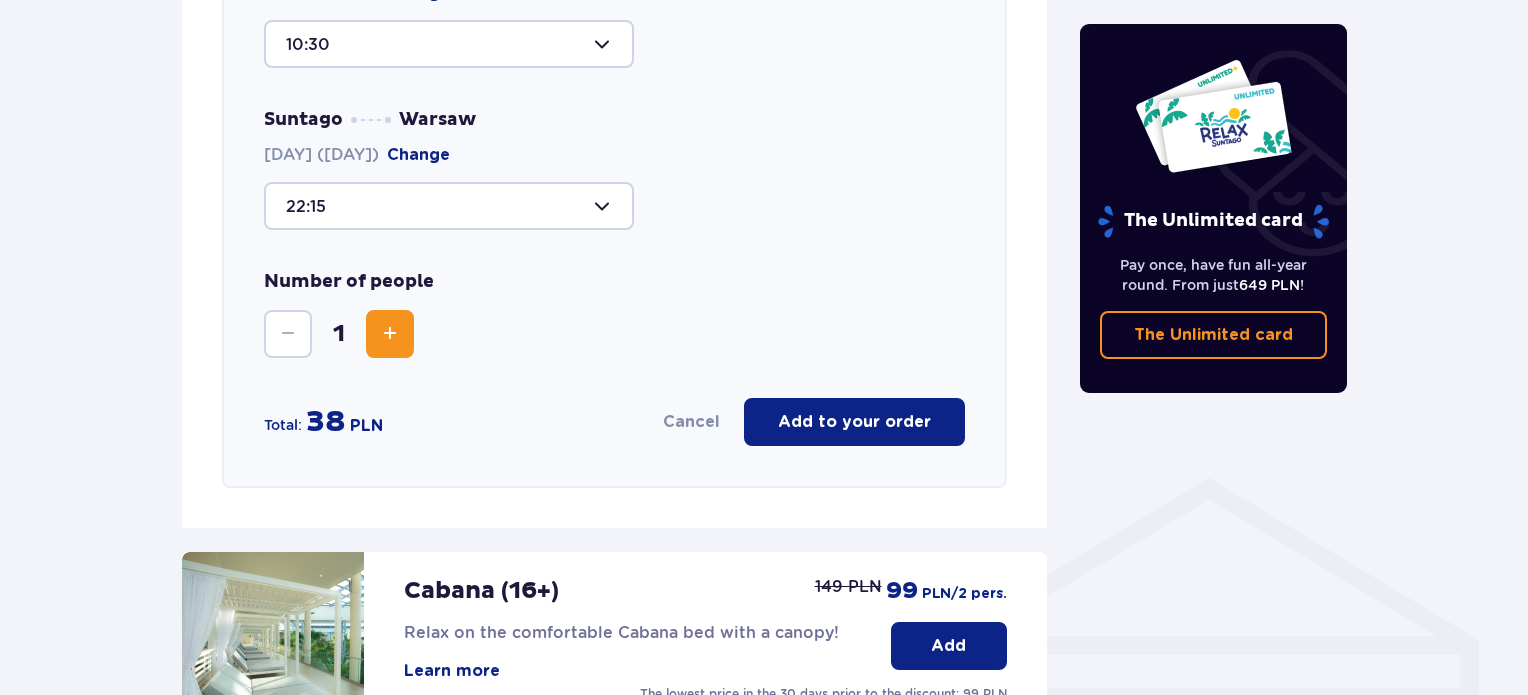scroll, scrollTop: 1143, scrollLeft: 0, axis: vertical 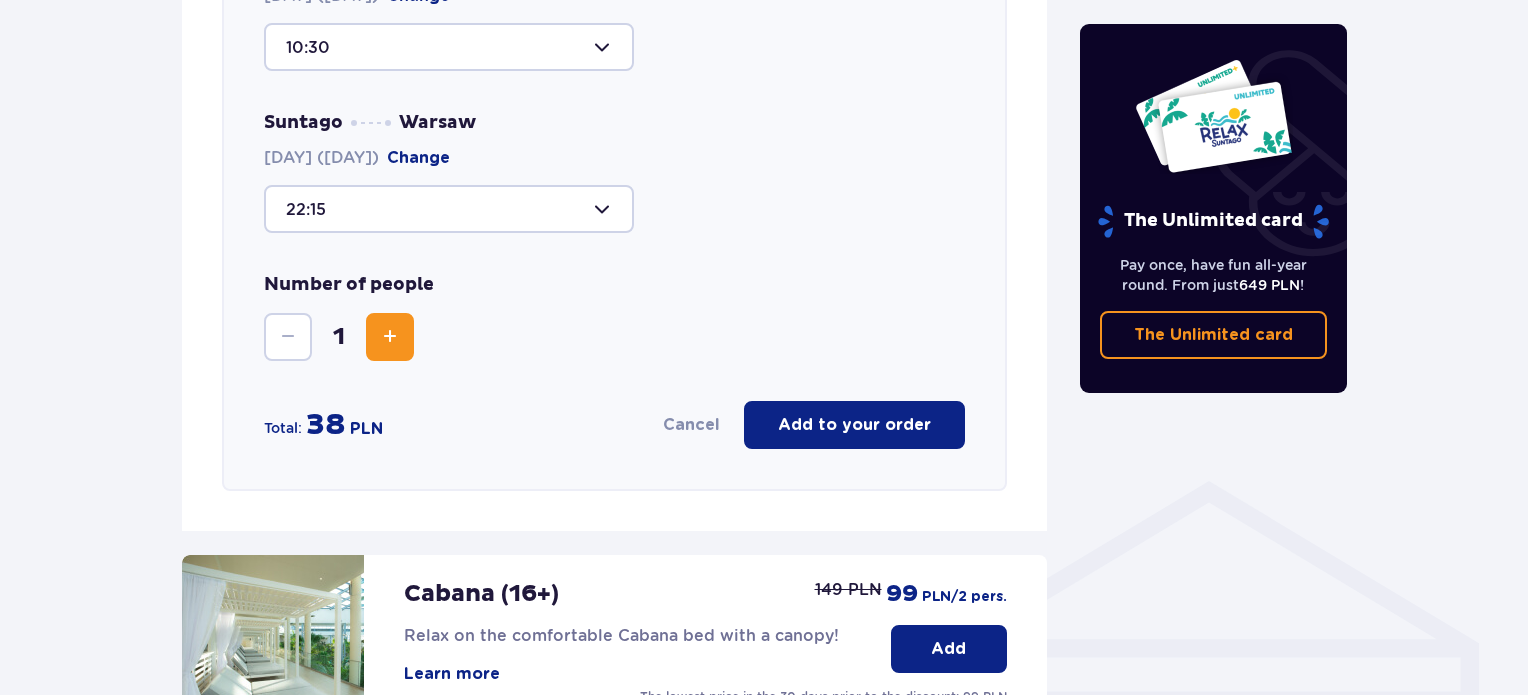 click at bounding box center (390, 337) 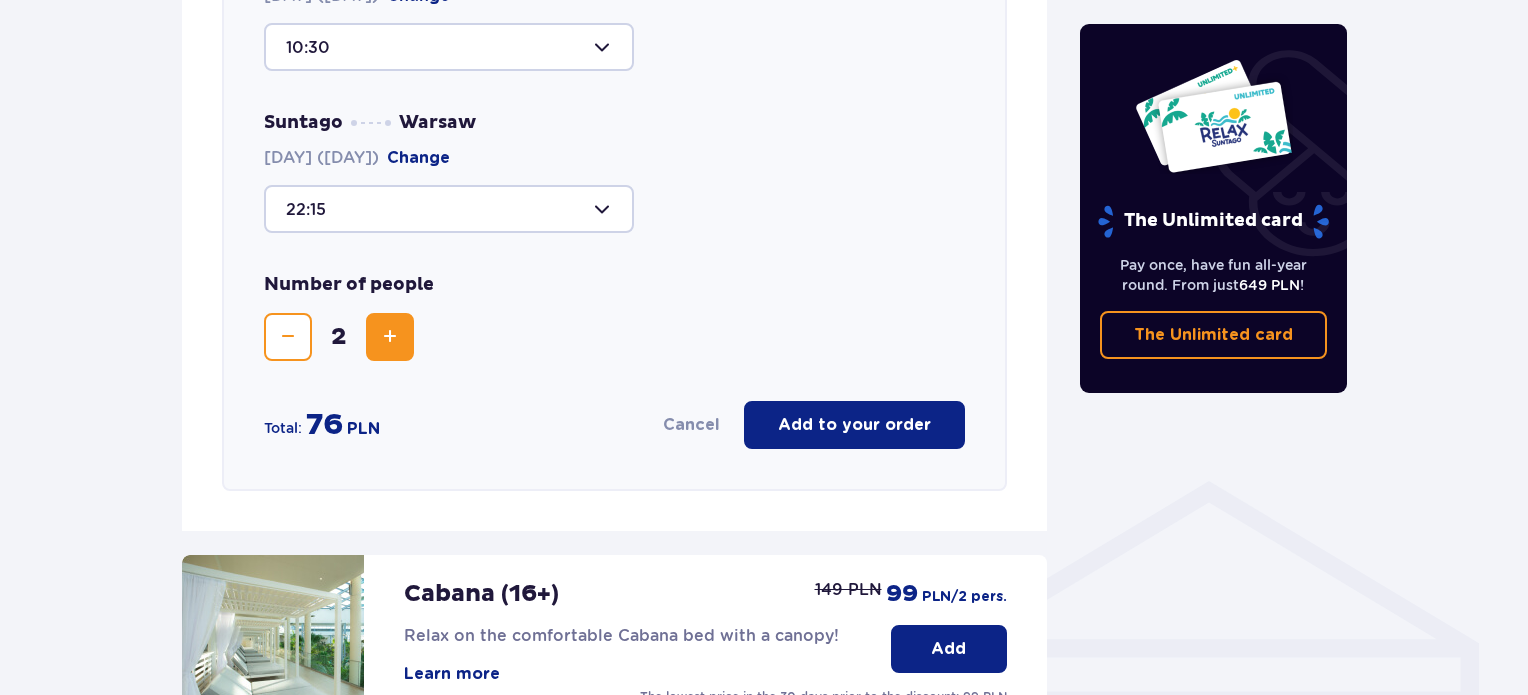 click at bounding box center [390, 337] 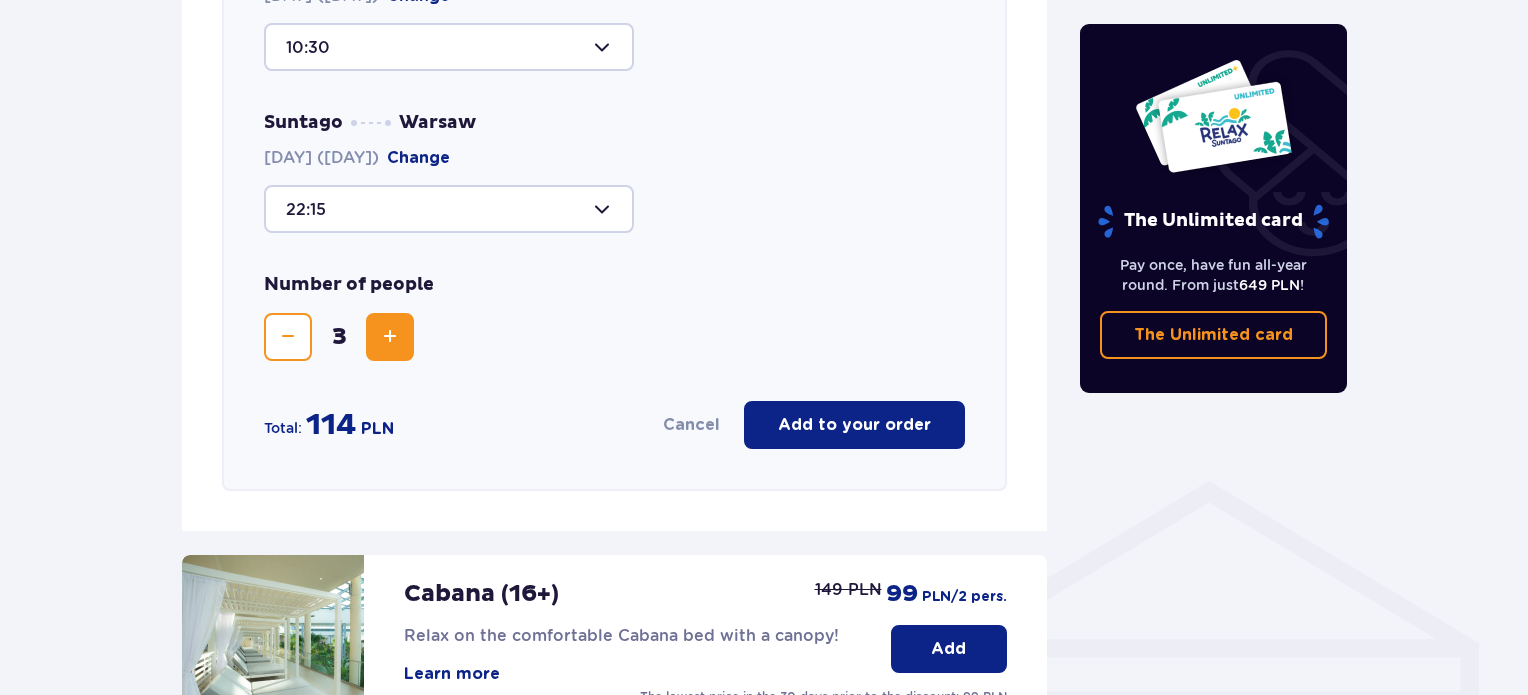 click on "Add to your order" at bounding box center [854, 425] 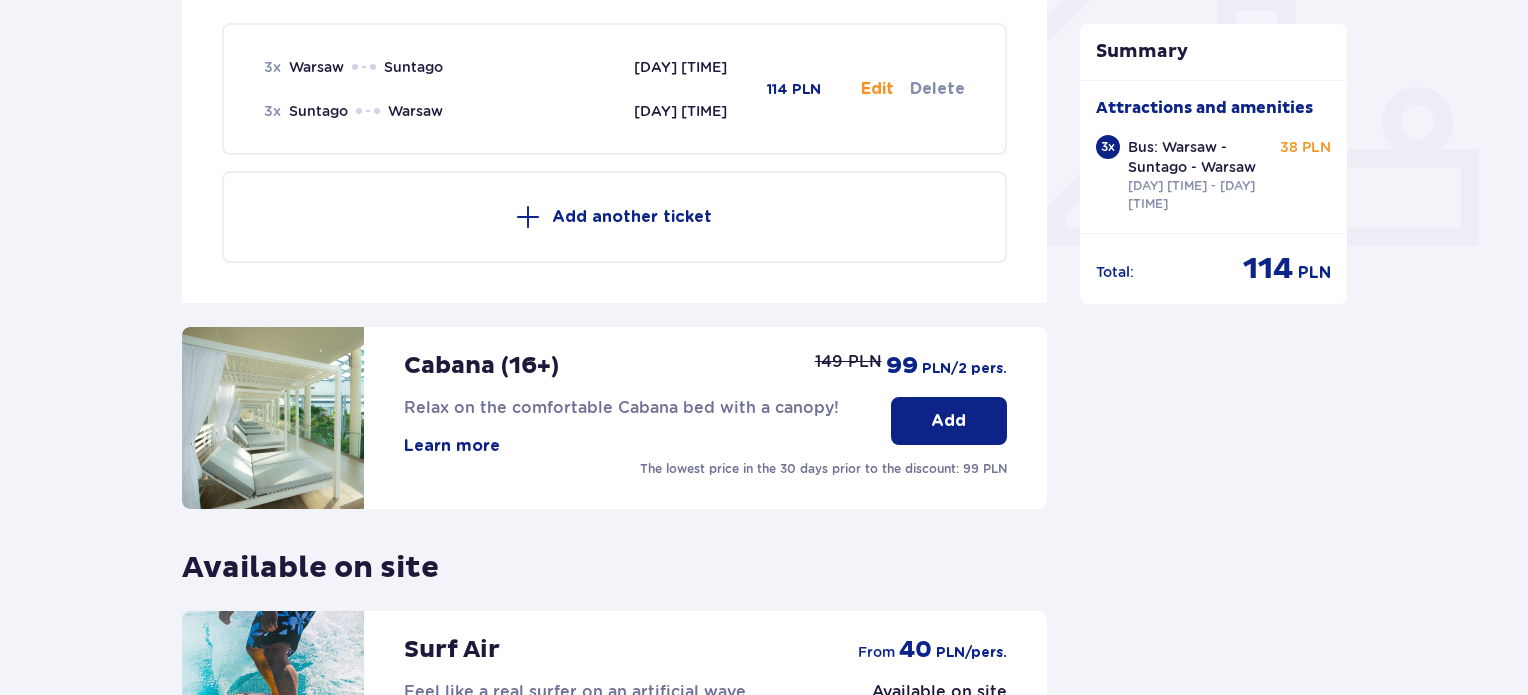 scroll, scrollTop: 786, scrollLeft: 0, axis: vertical 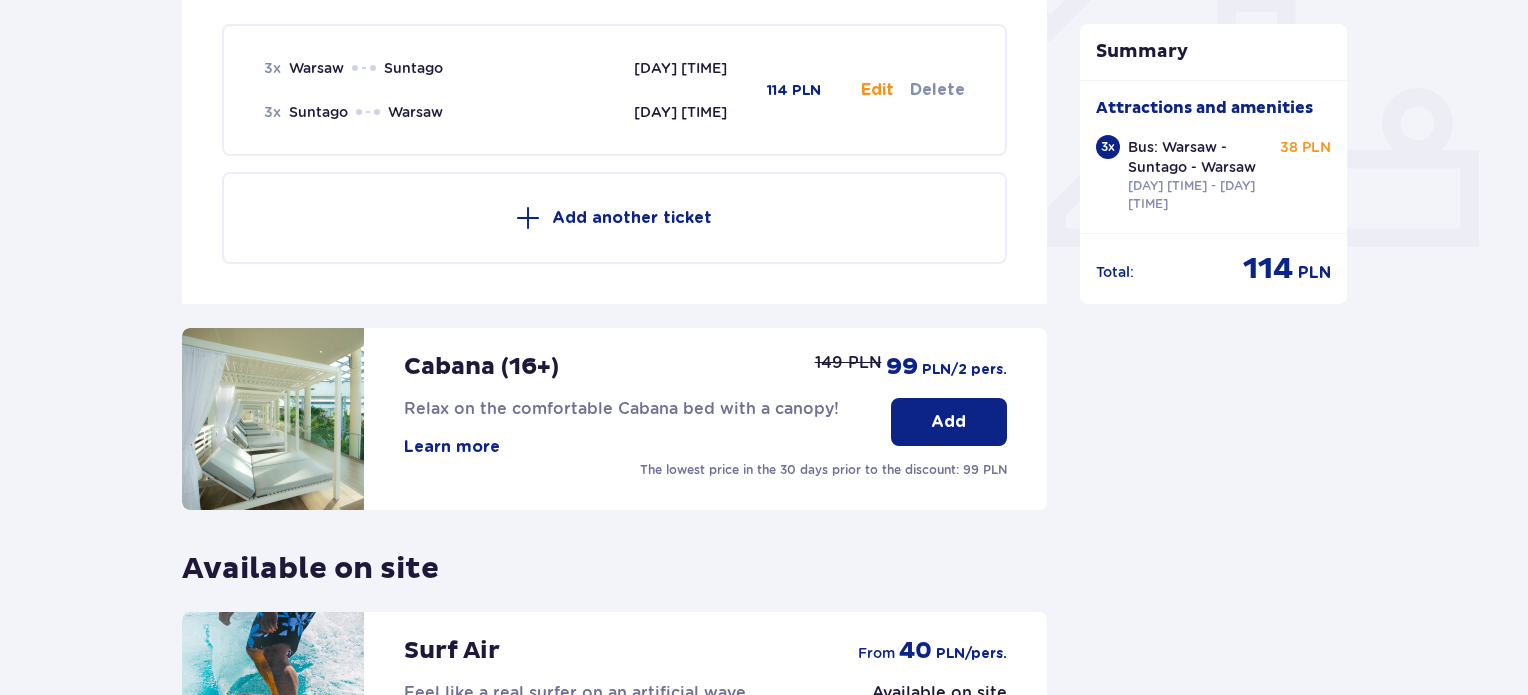 drag, startPoint x: 1526, startPoint y: 452, endPoint x: 1535, endPoint y: 379, distance: 73.552704 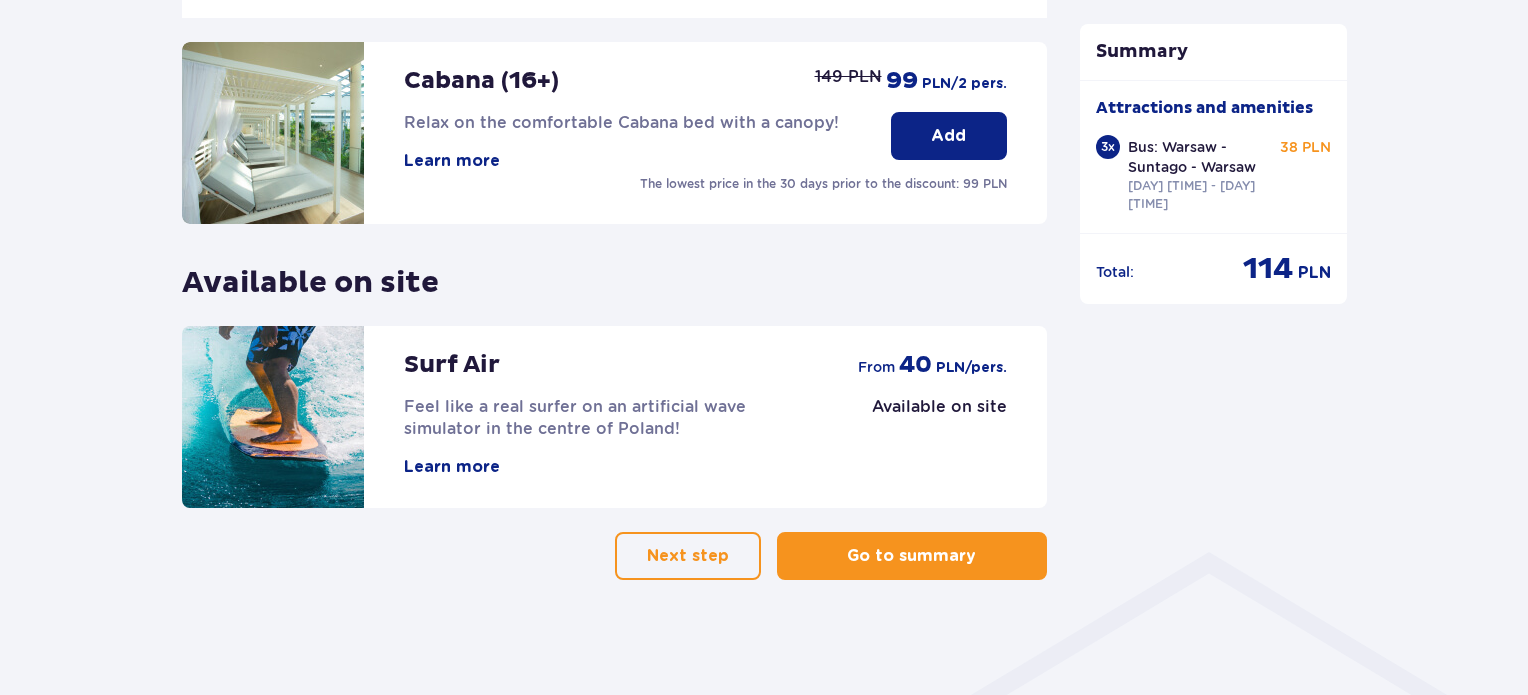 scroll, scrollTop: 1065, scrollLeft: 0, axis: vertical 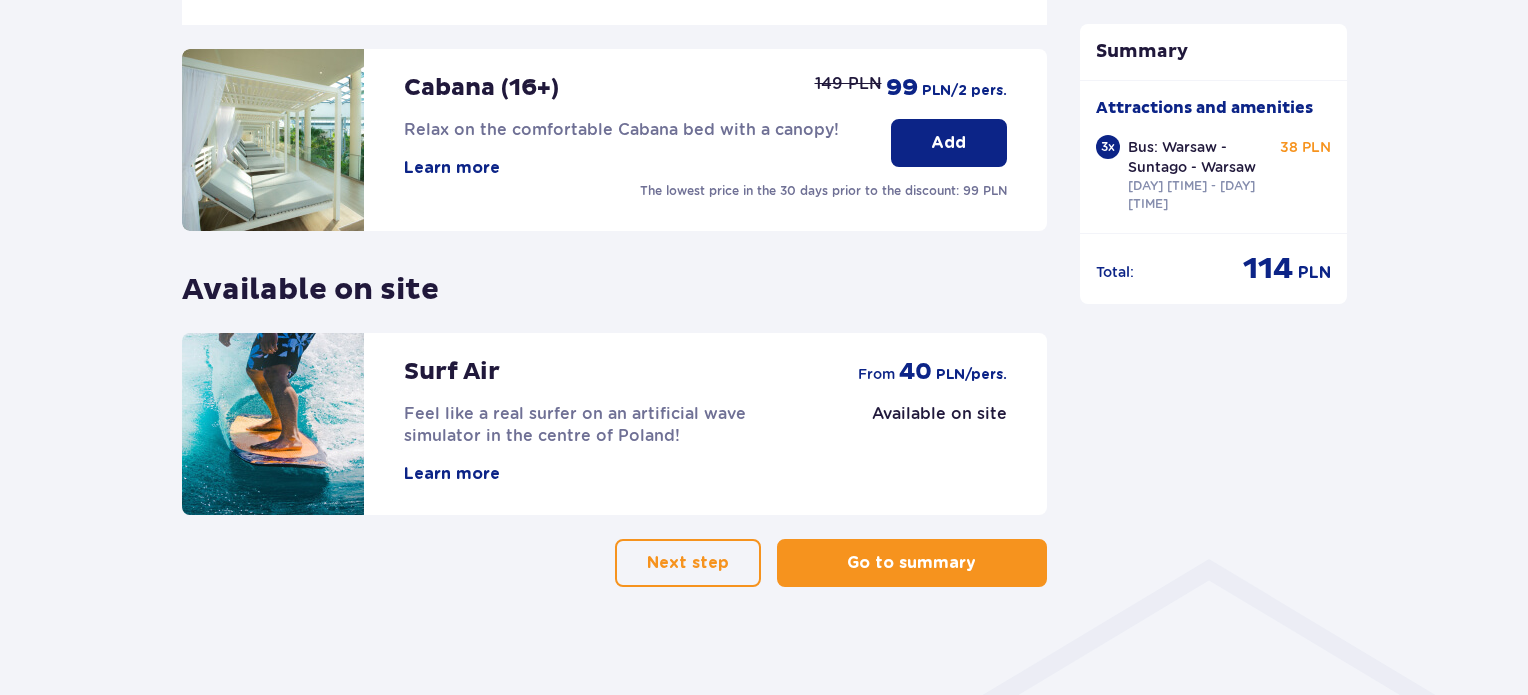 click on "Go to summary" at bounding box center [911, 563] 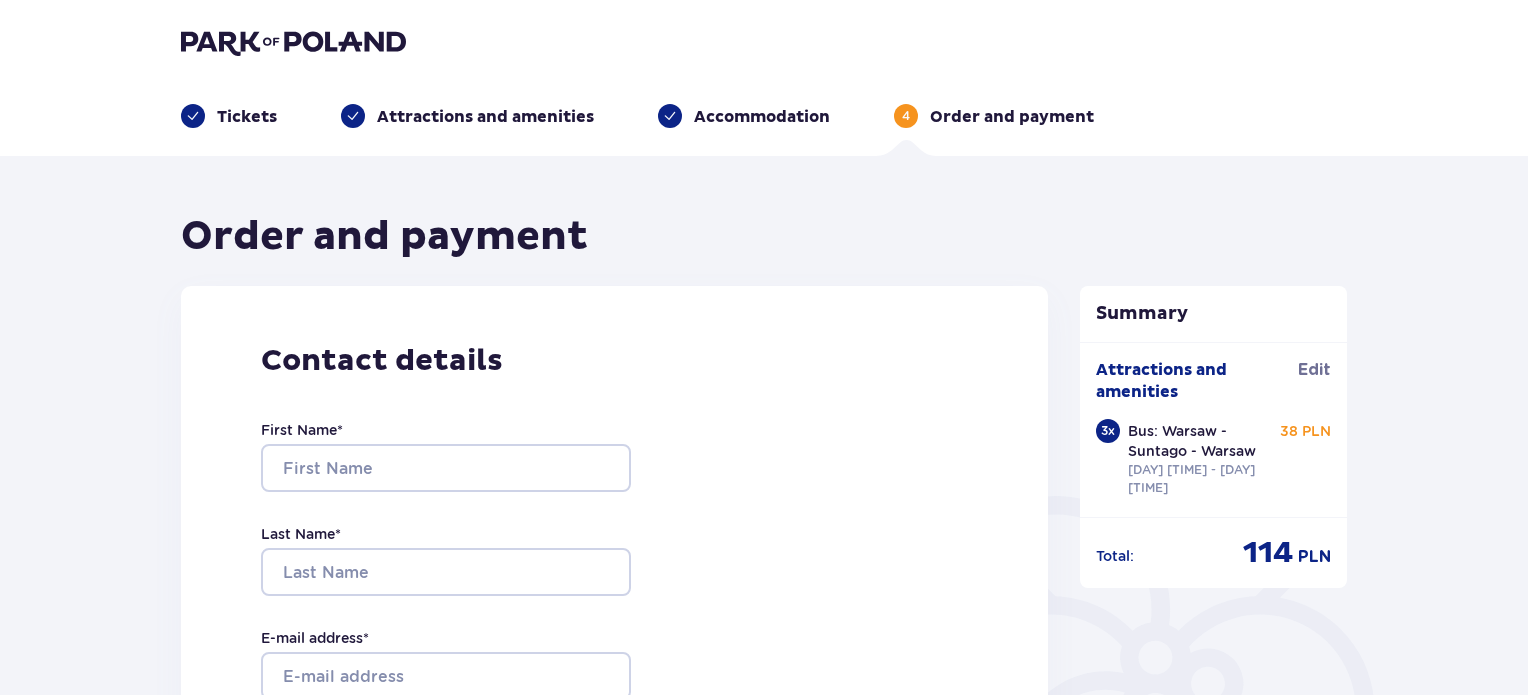 scroll, scrollTop: 0, scrollLeft: 0, axis: both 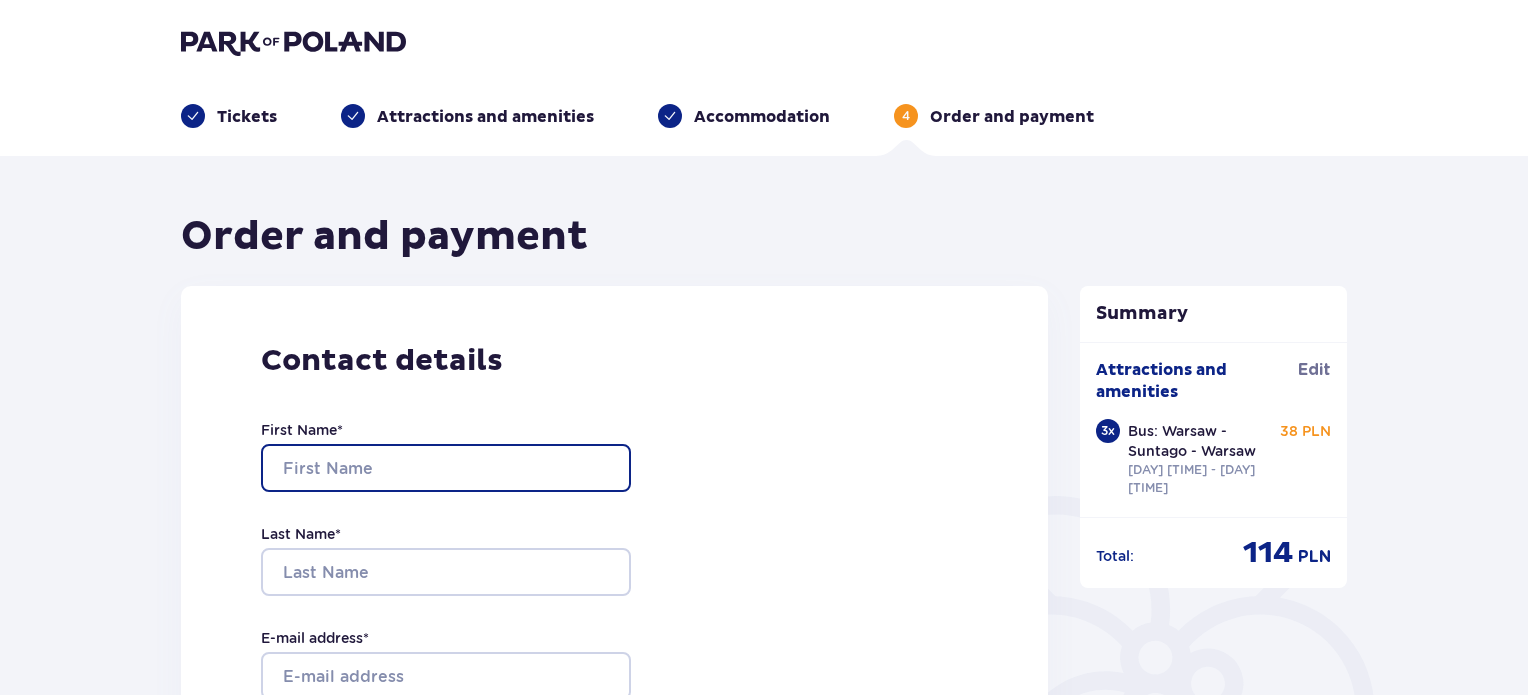 click on "First Name *" at bounding box center (446, 468) 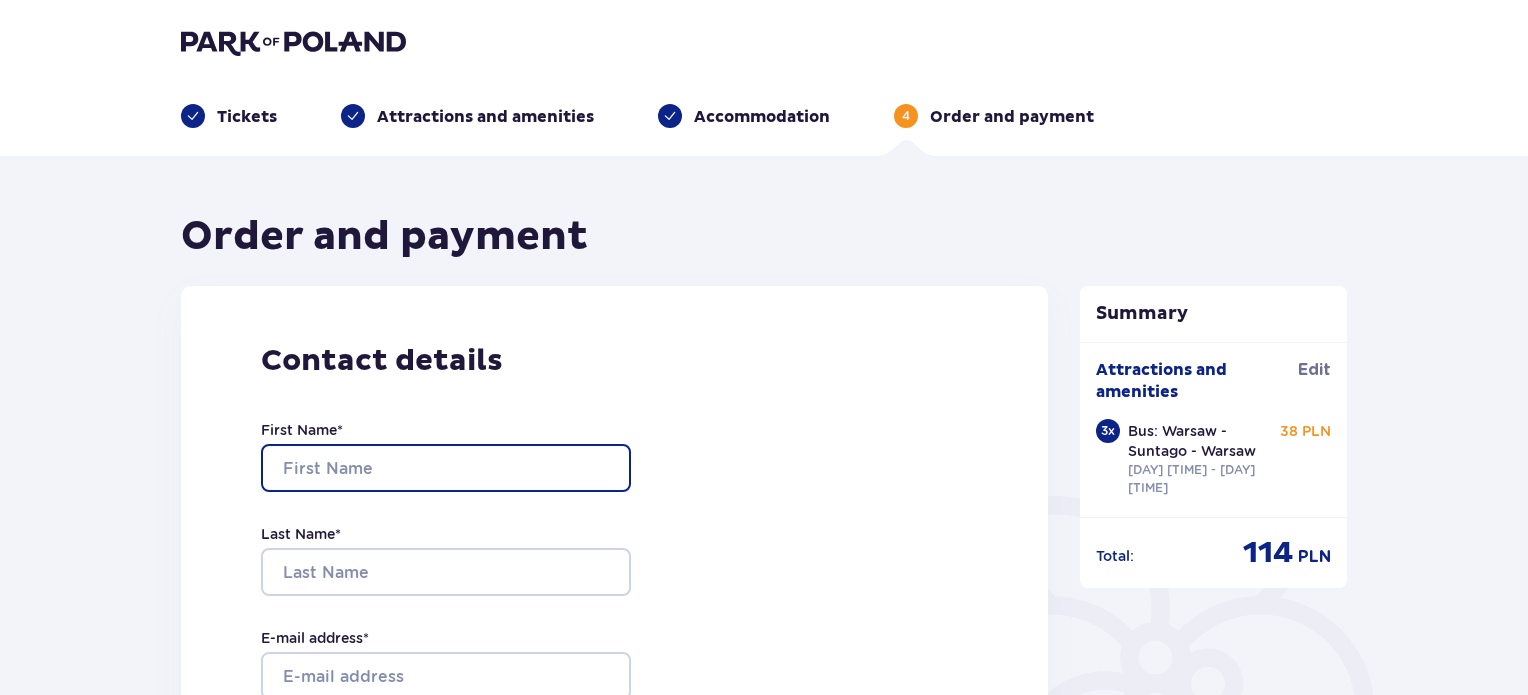 type on "y" 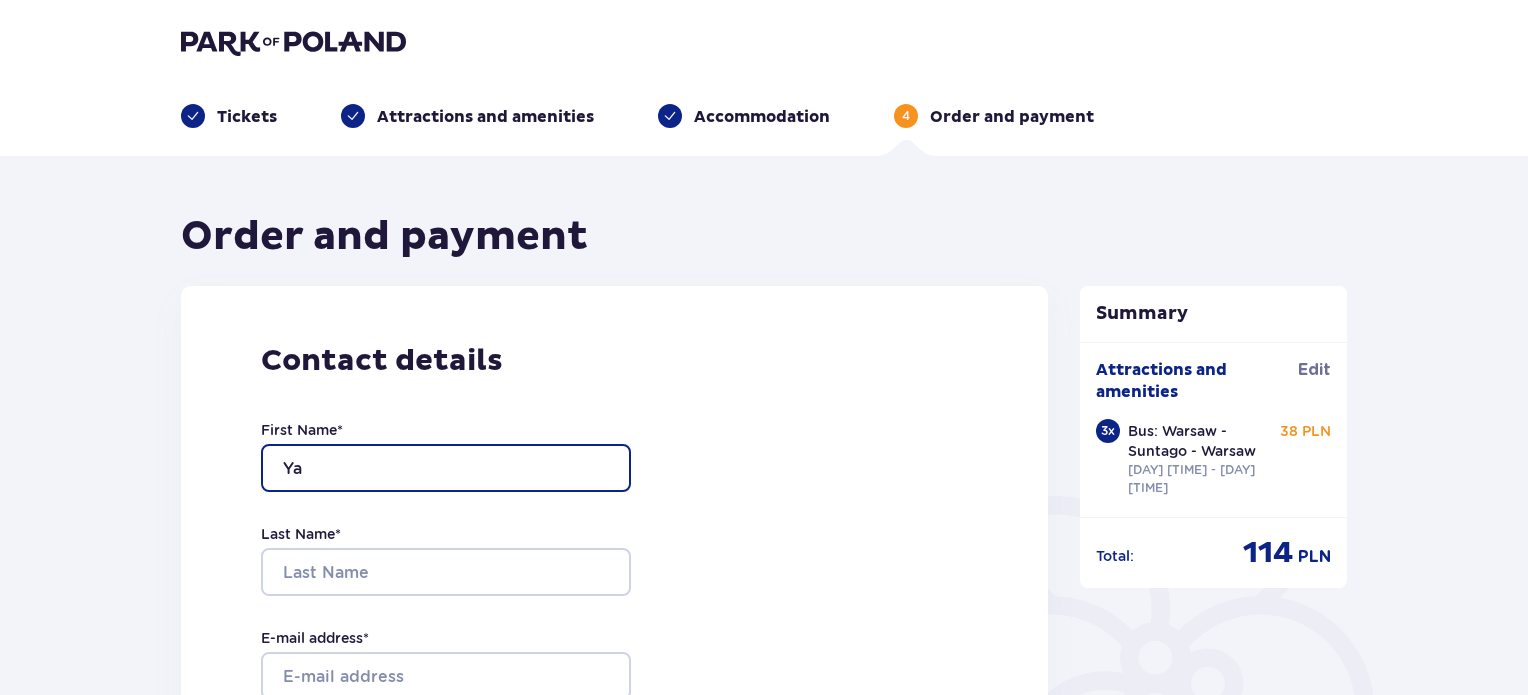 type on "Y" 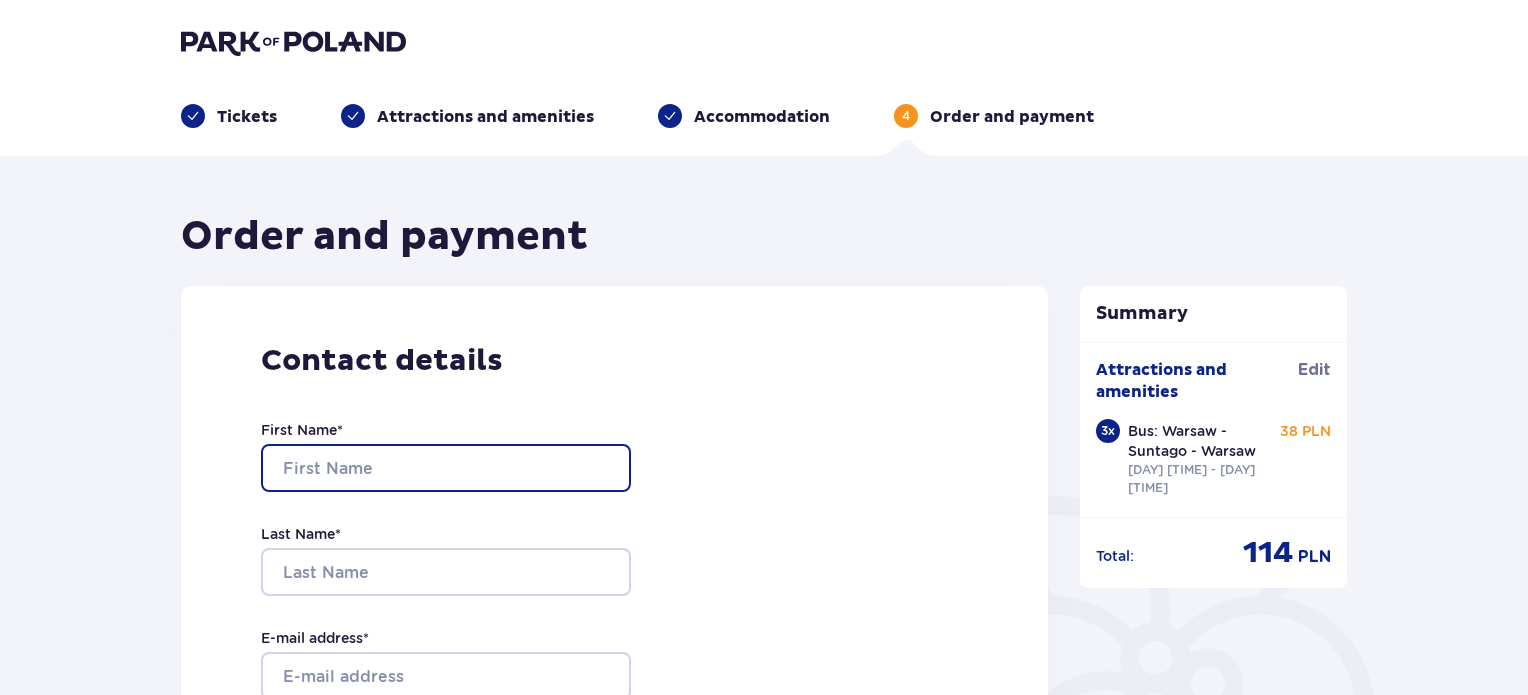 type on "S" 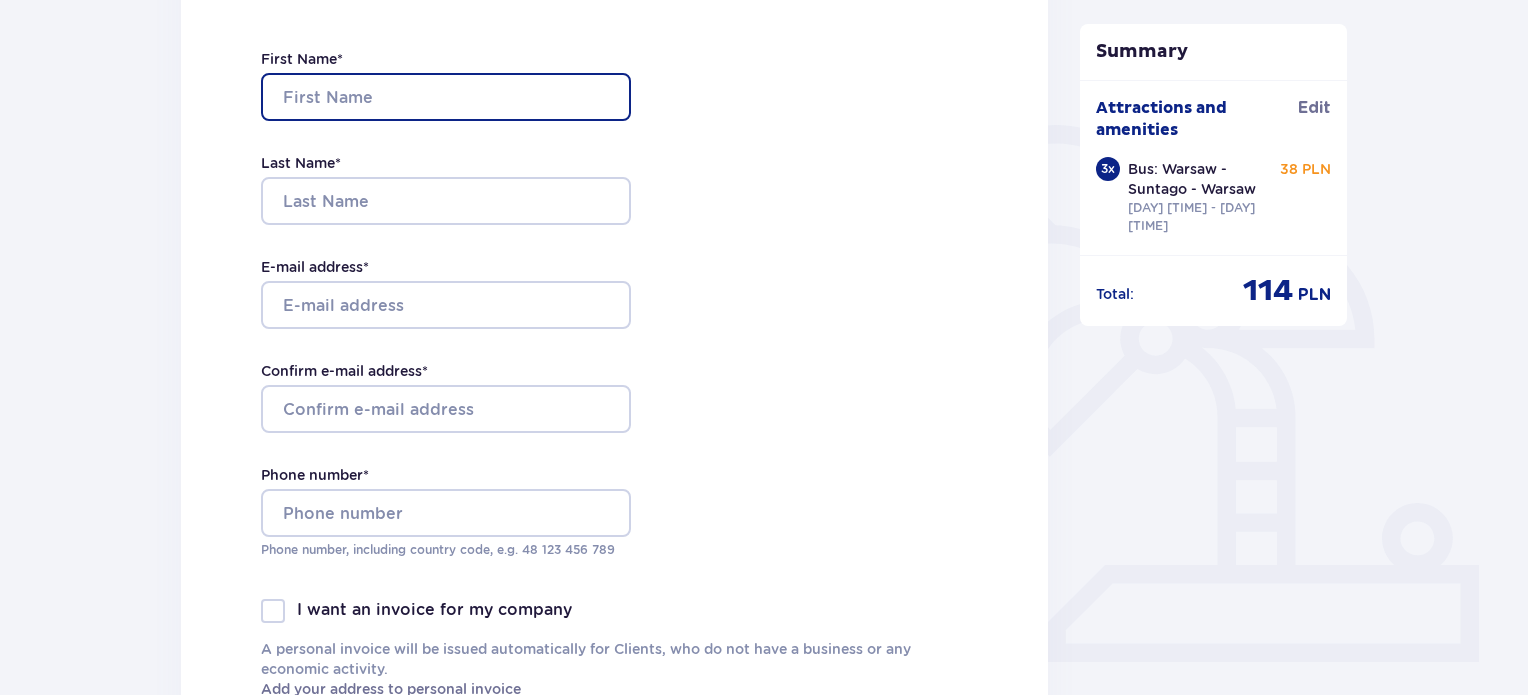scroll, scrollTop: 374, scrollLeft: 0, axis: vertical 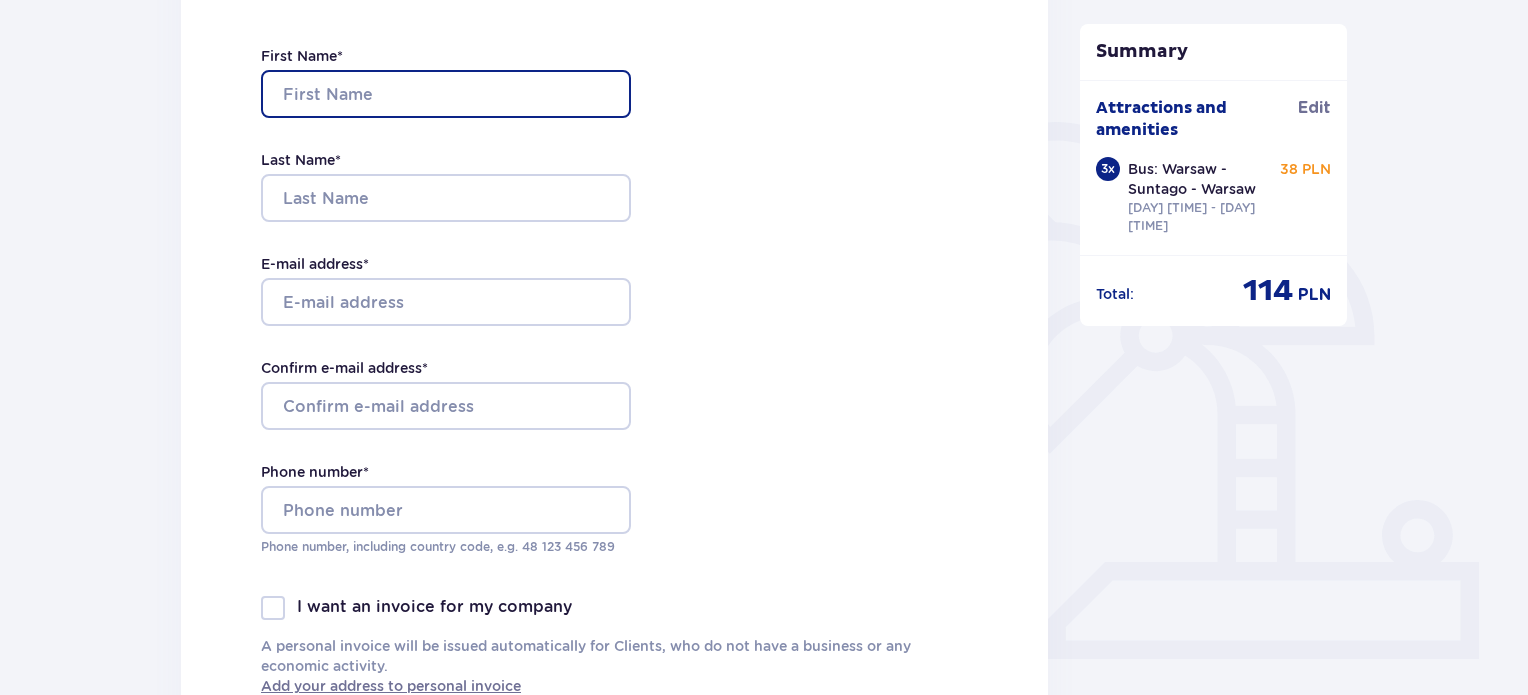 type on "Y" 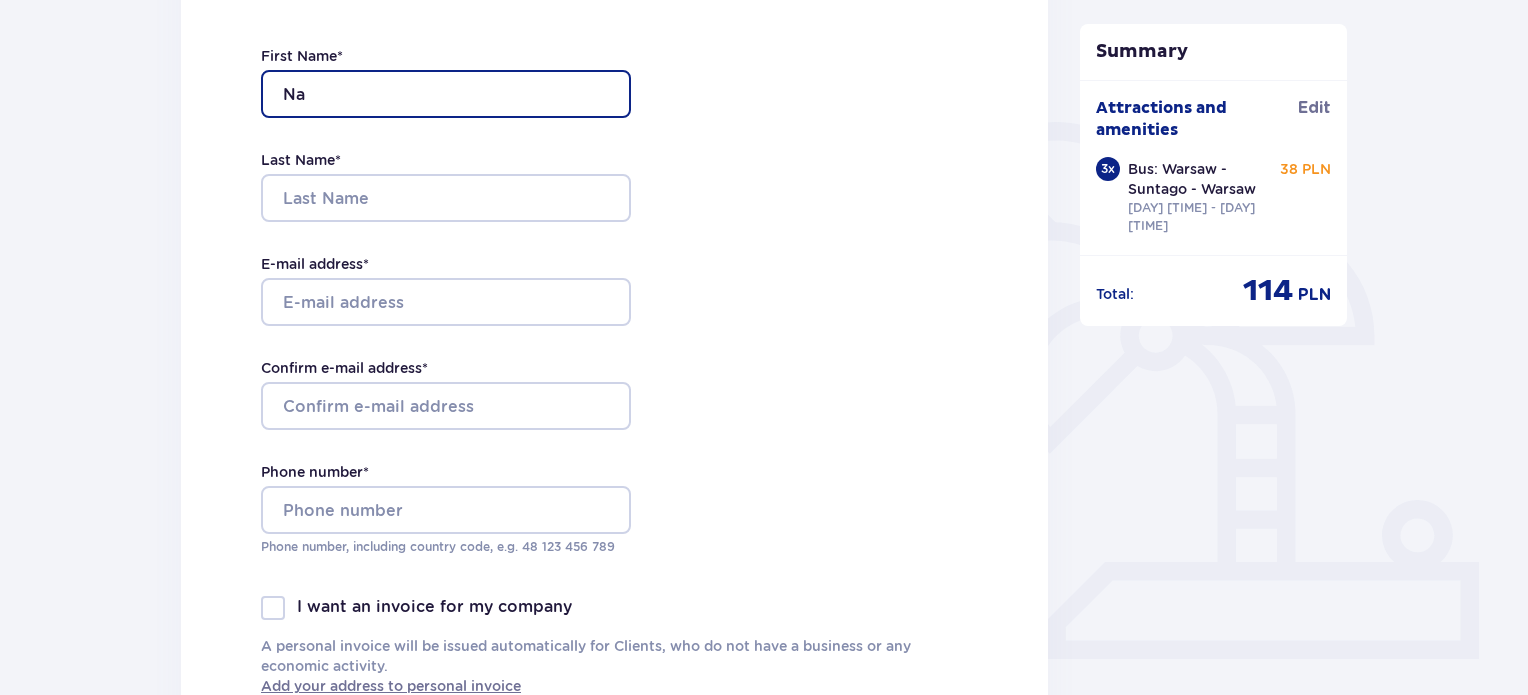 type on "Natalia" 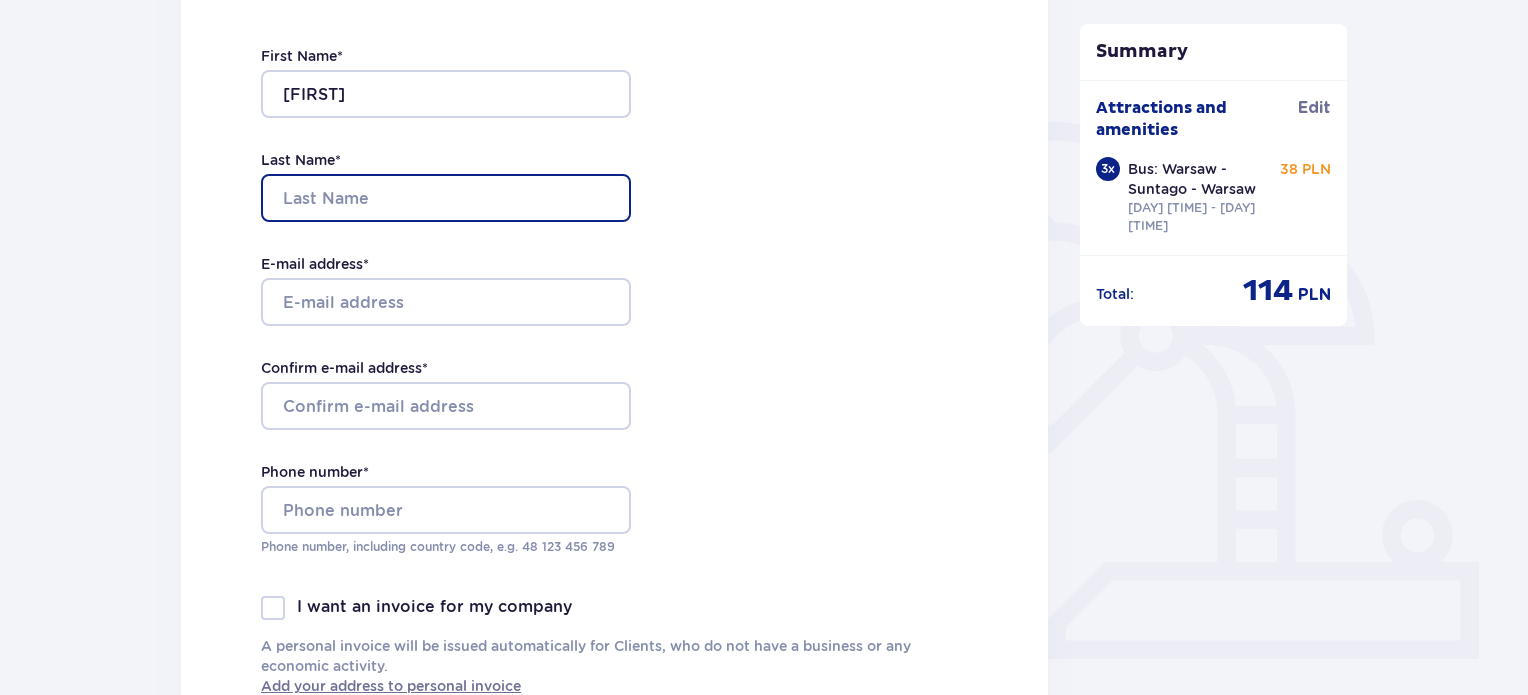 click on "Last Name *" at bounding box center [446, 198] 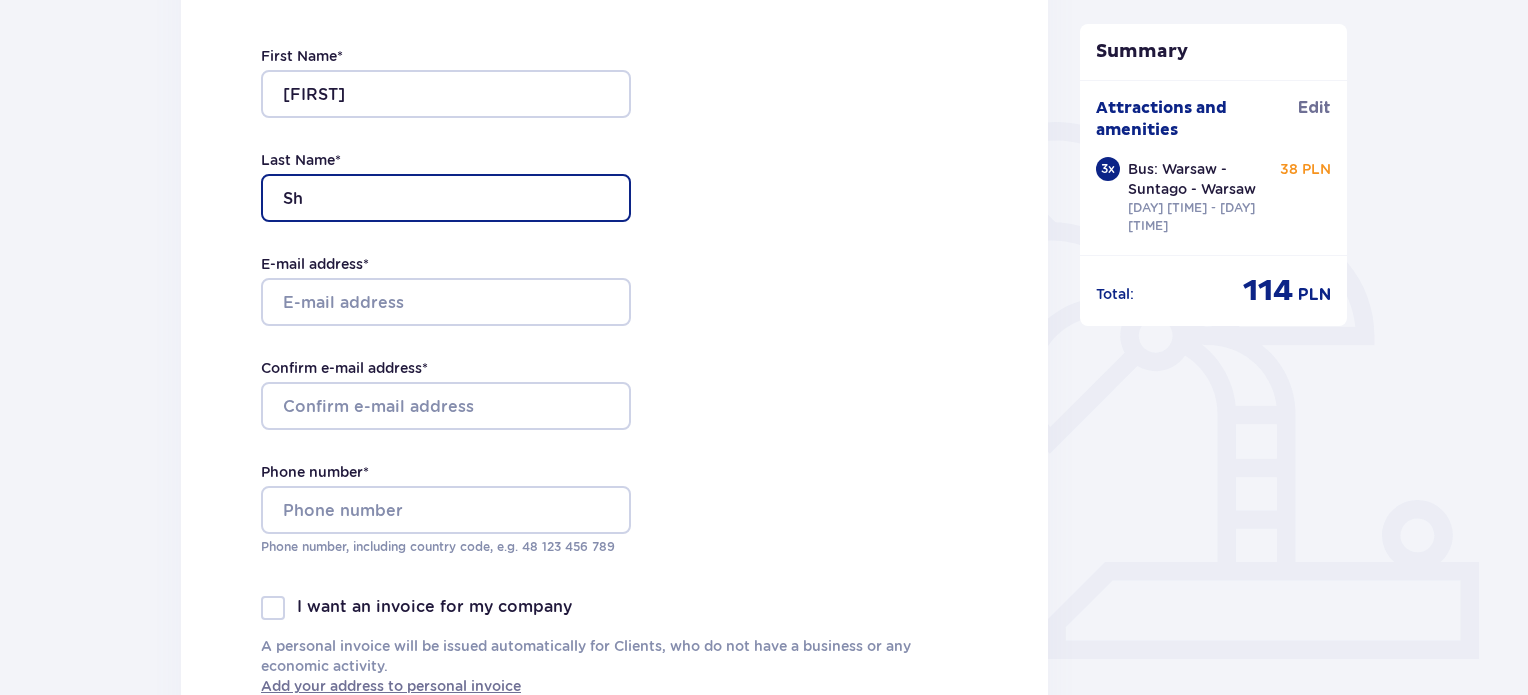type on "S" 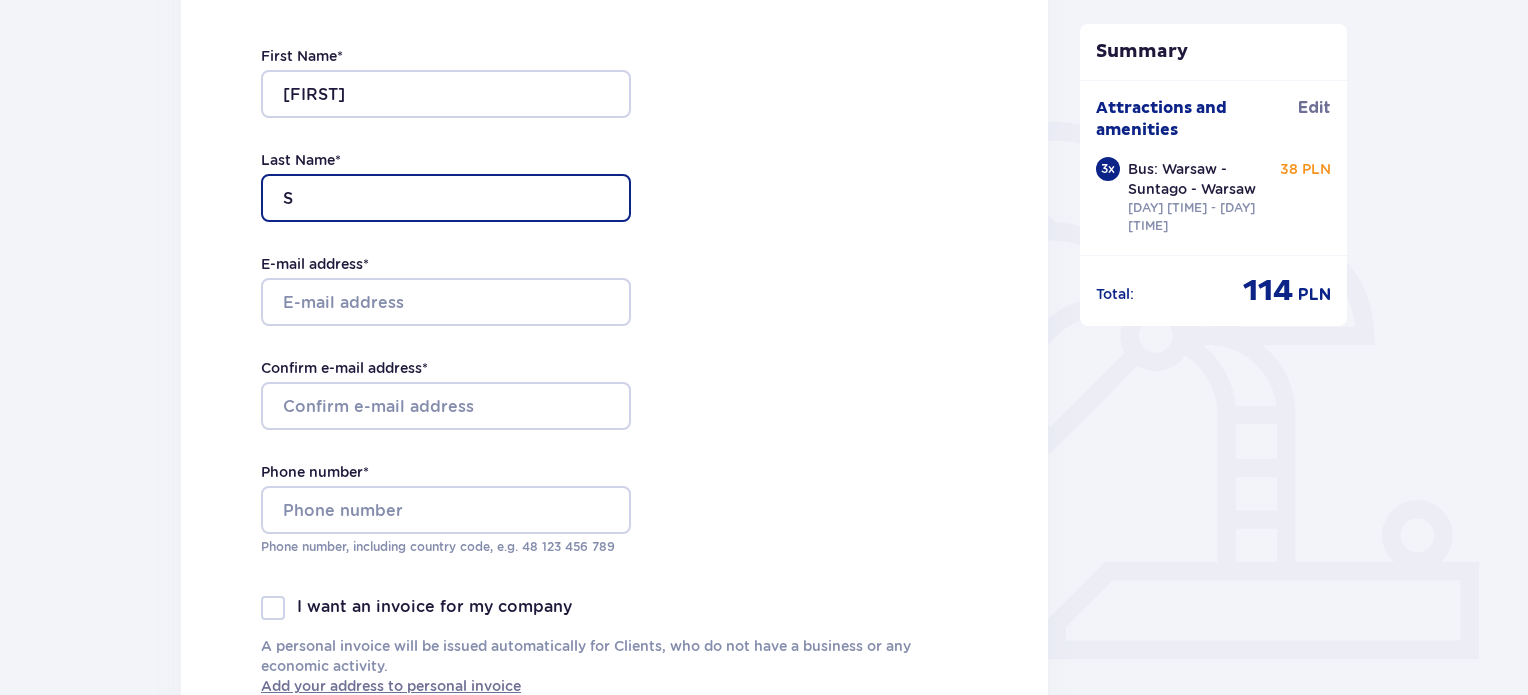 type 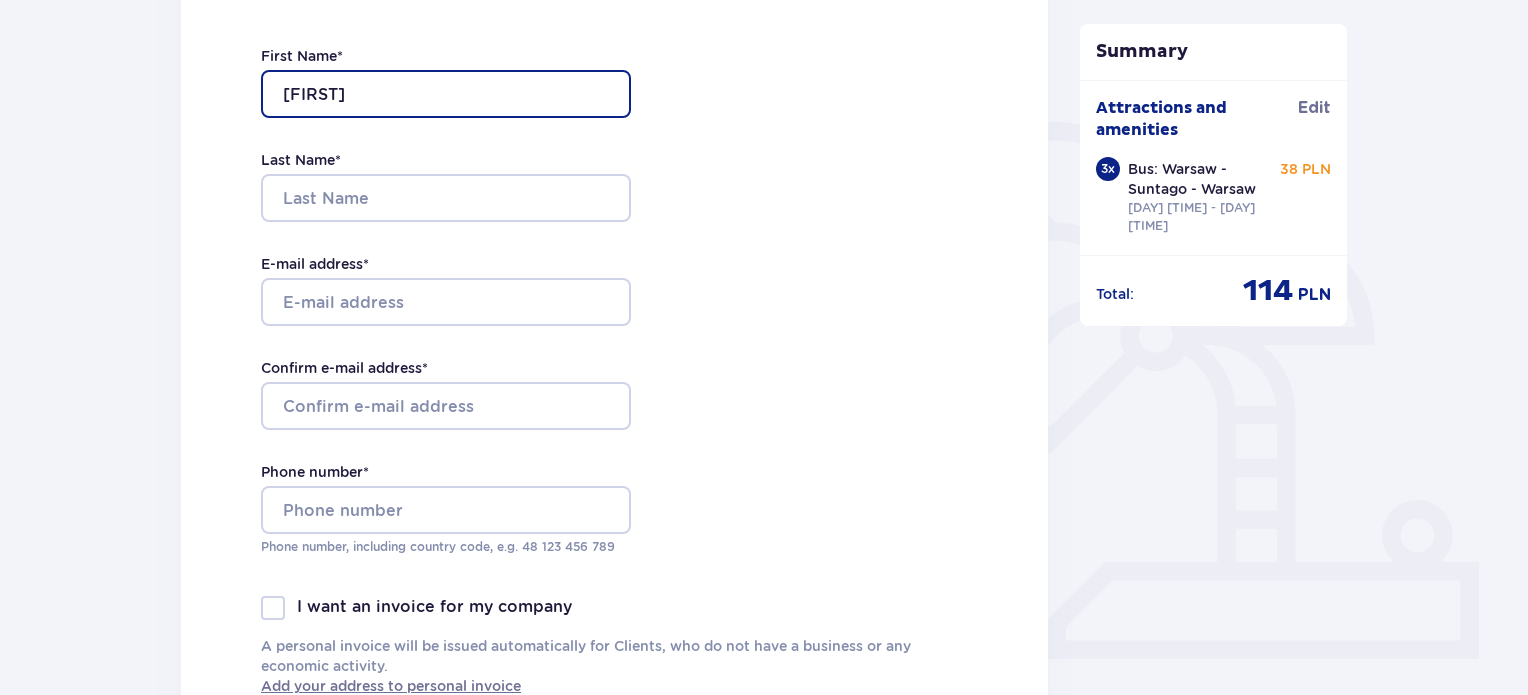 click on "Natalia" at bounding box center [446, 94] 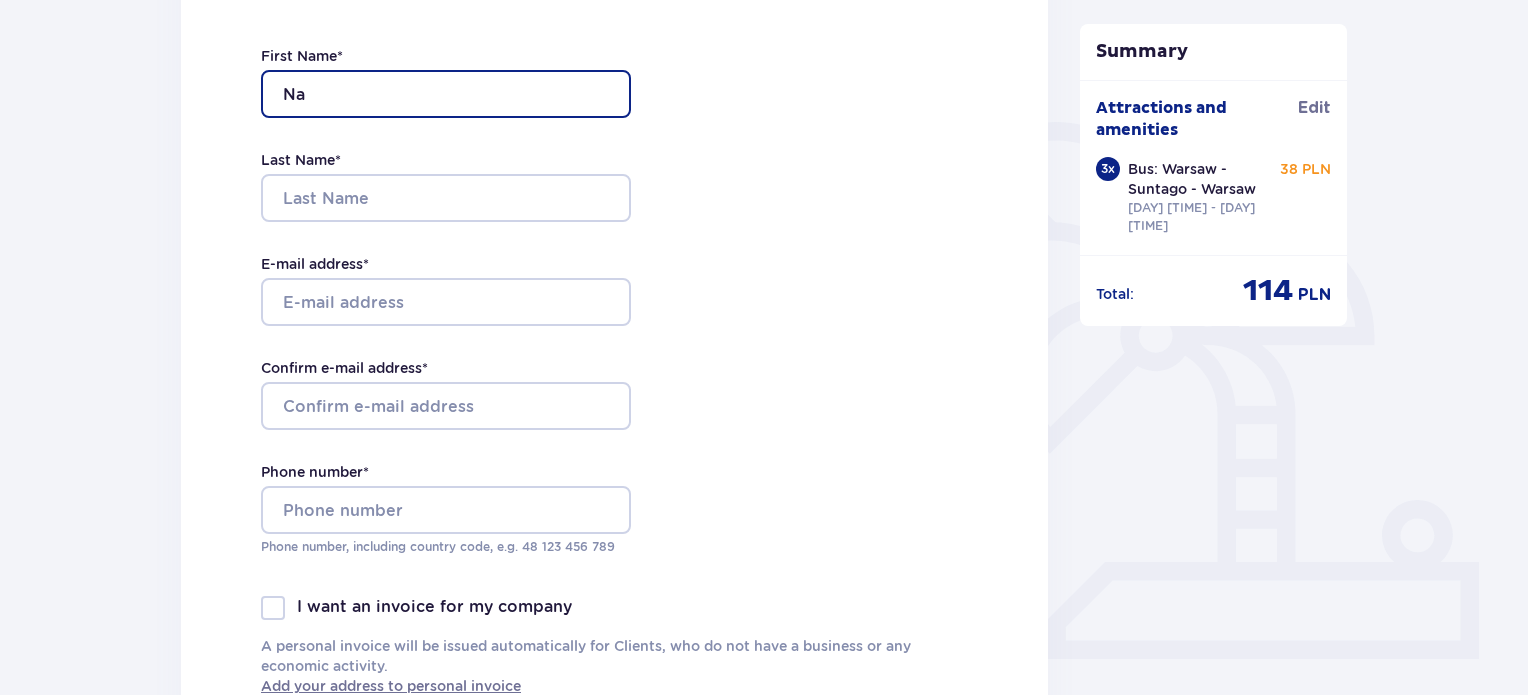 type on "N" 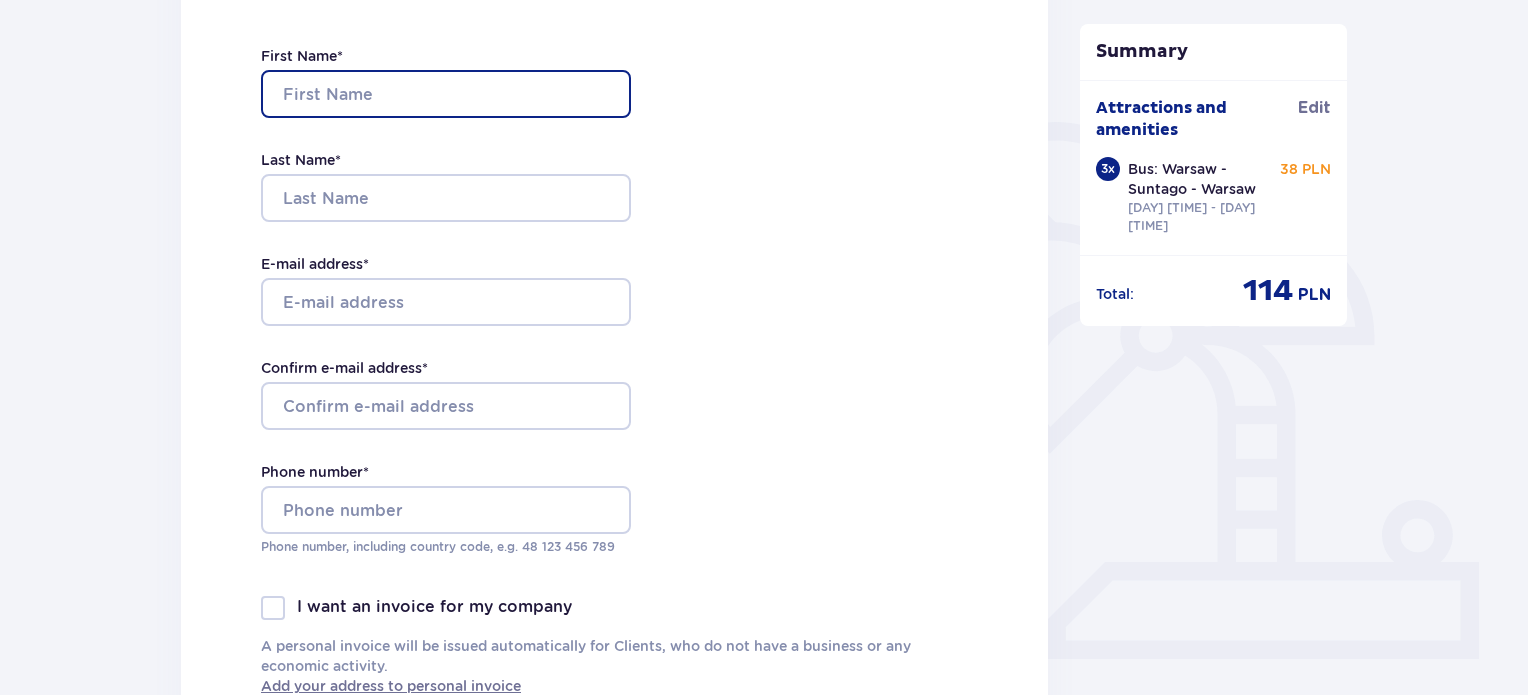type on "ч" 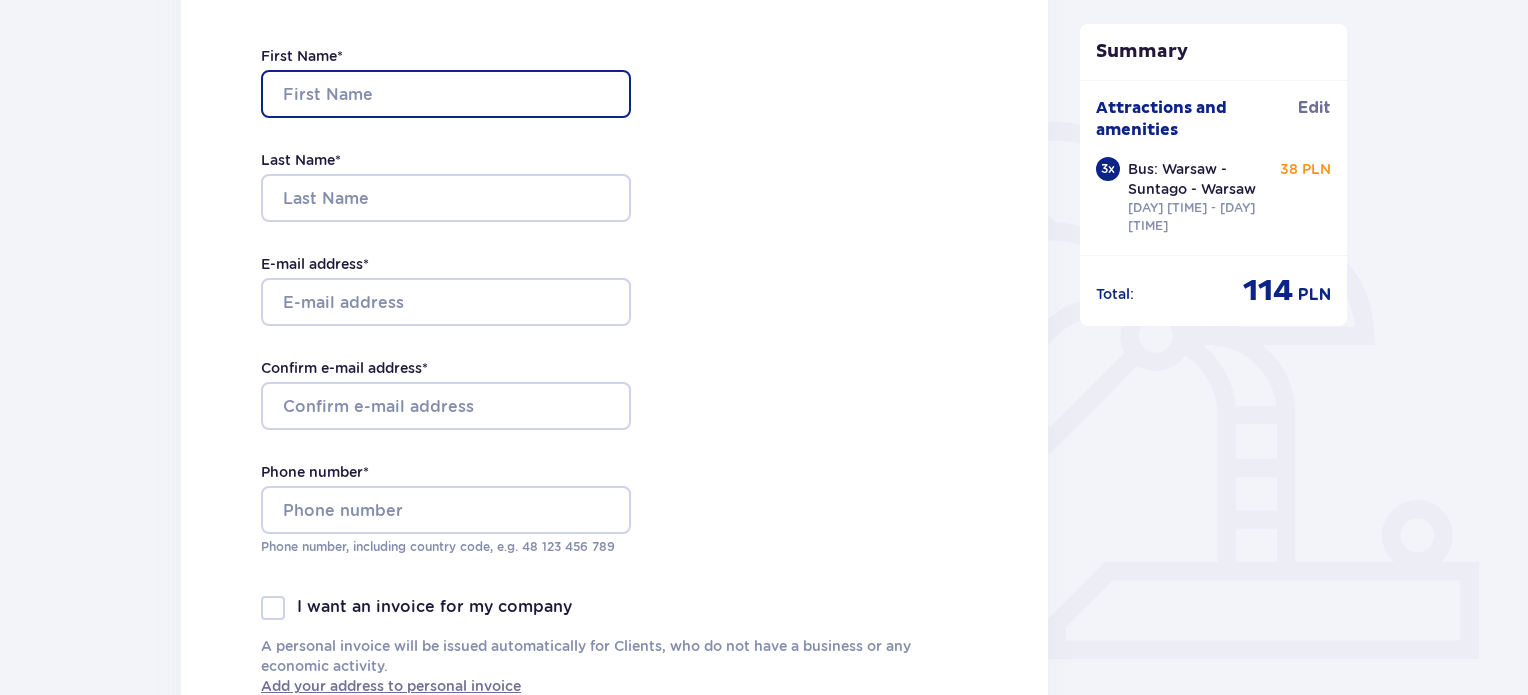 type on "ф" 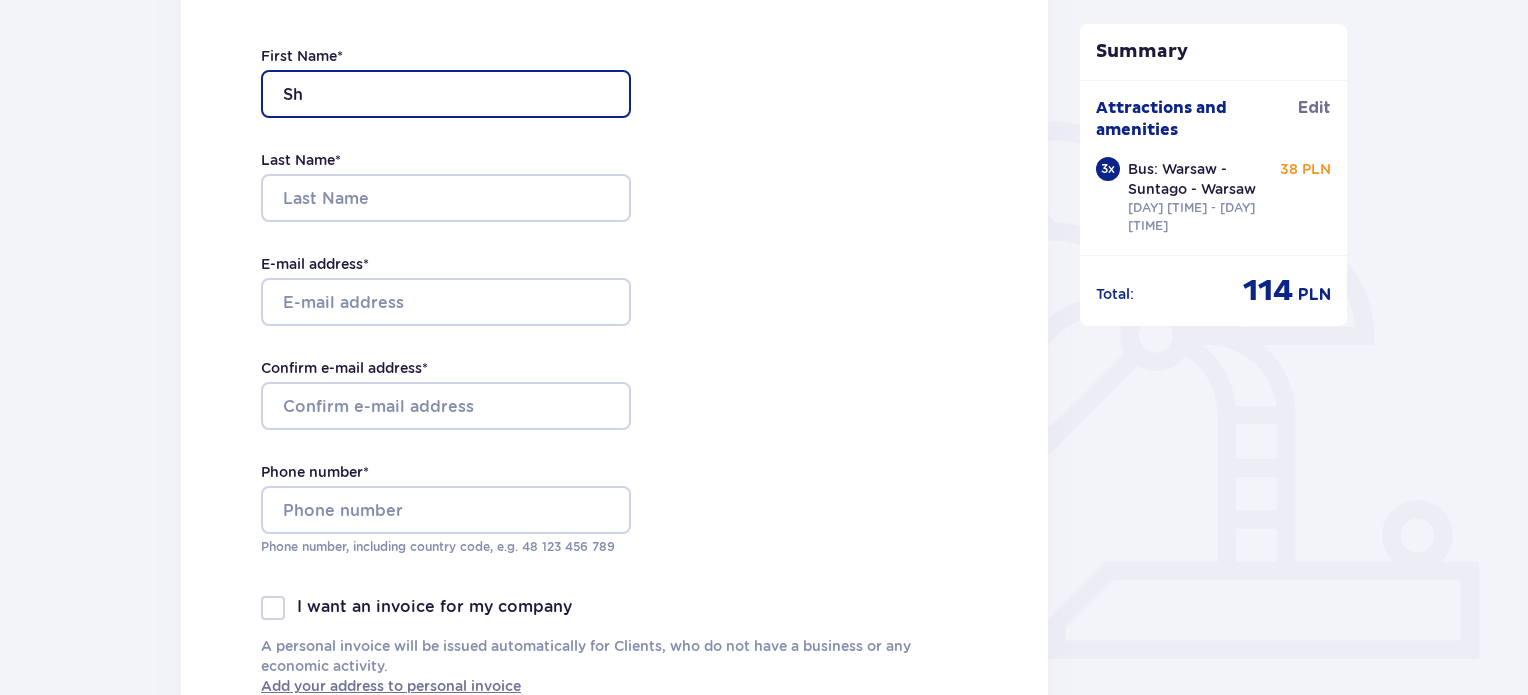 type on "Shadi" 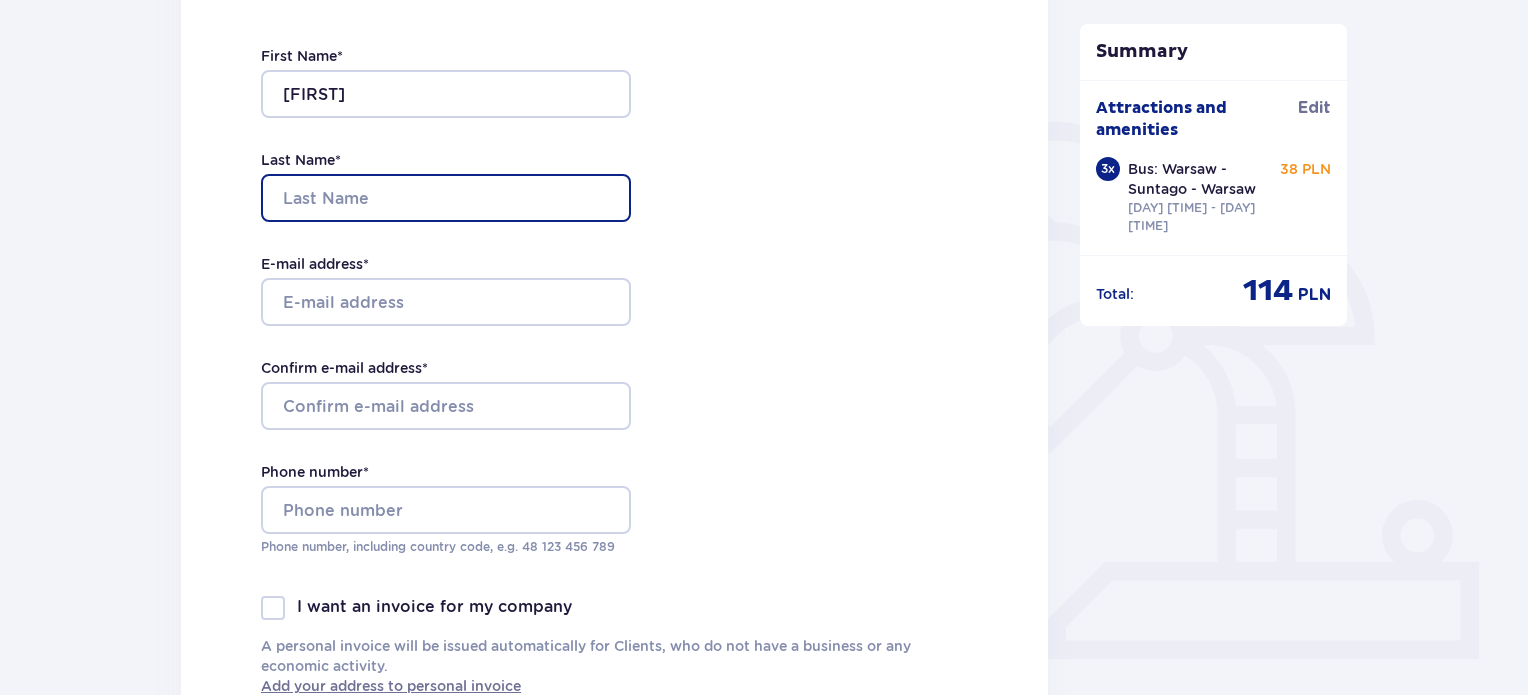 click on "Last Name *" at bounding box center (446, 198) 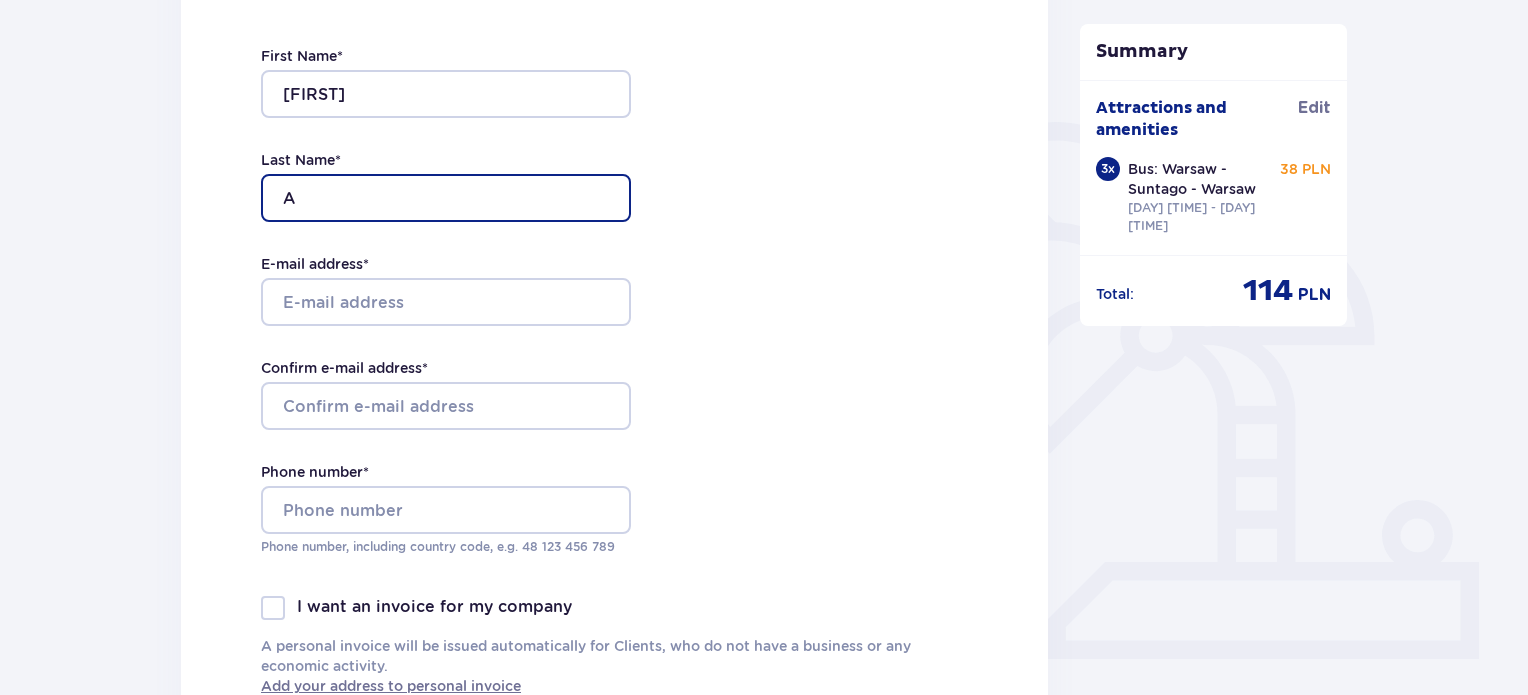 type on "Arsan" 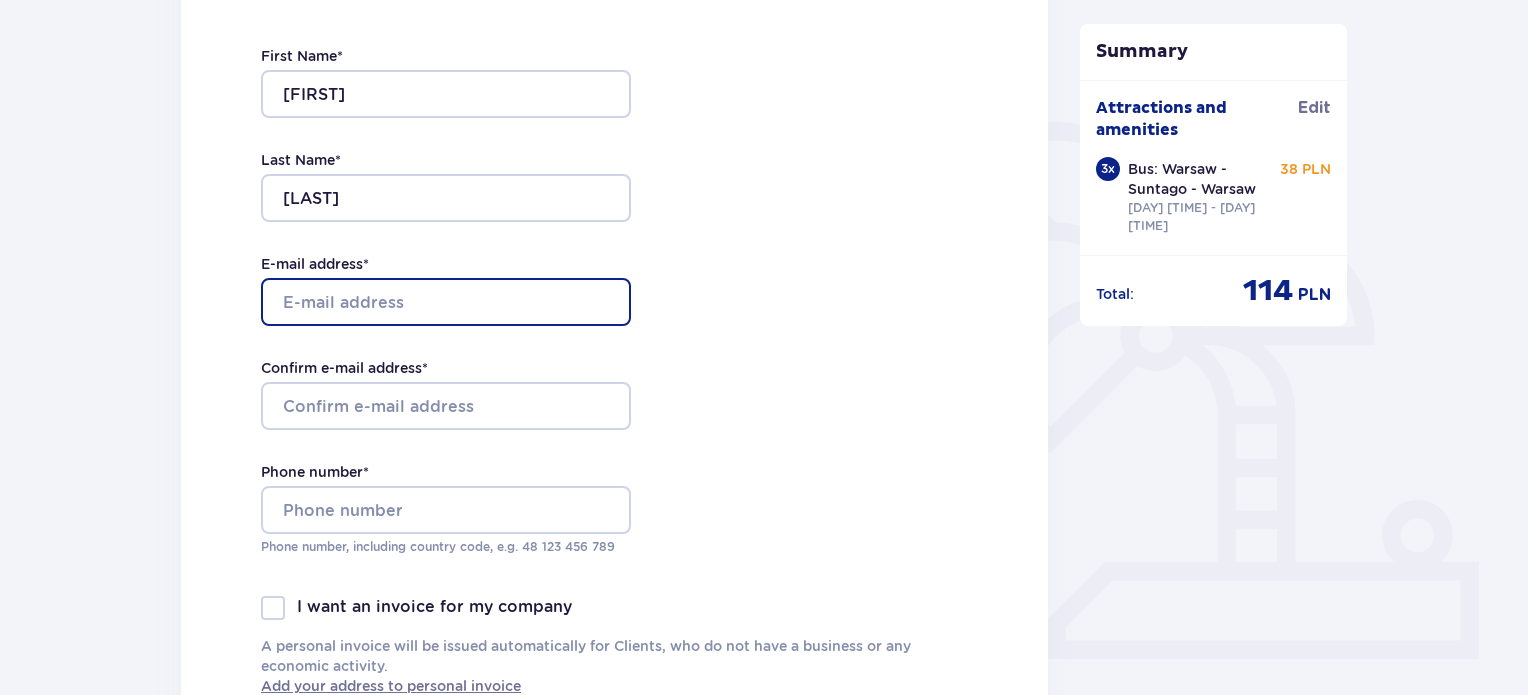 click on "E-mail address *" at bounding box center (446, 302) 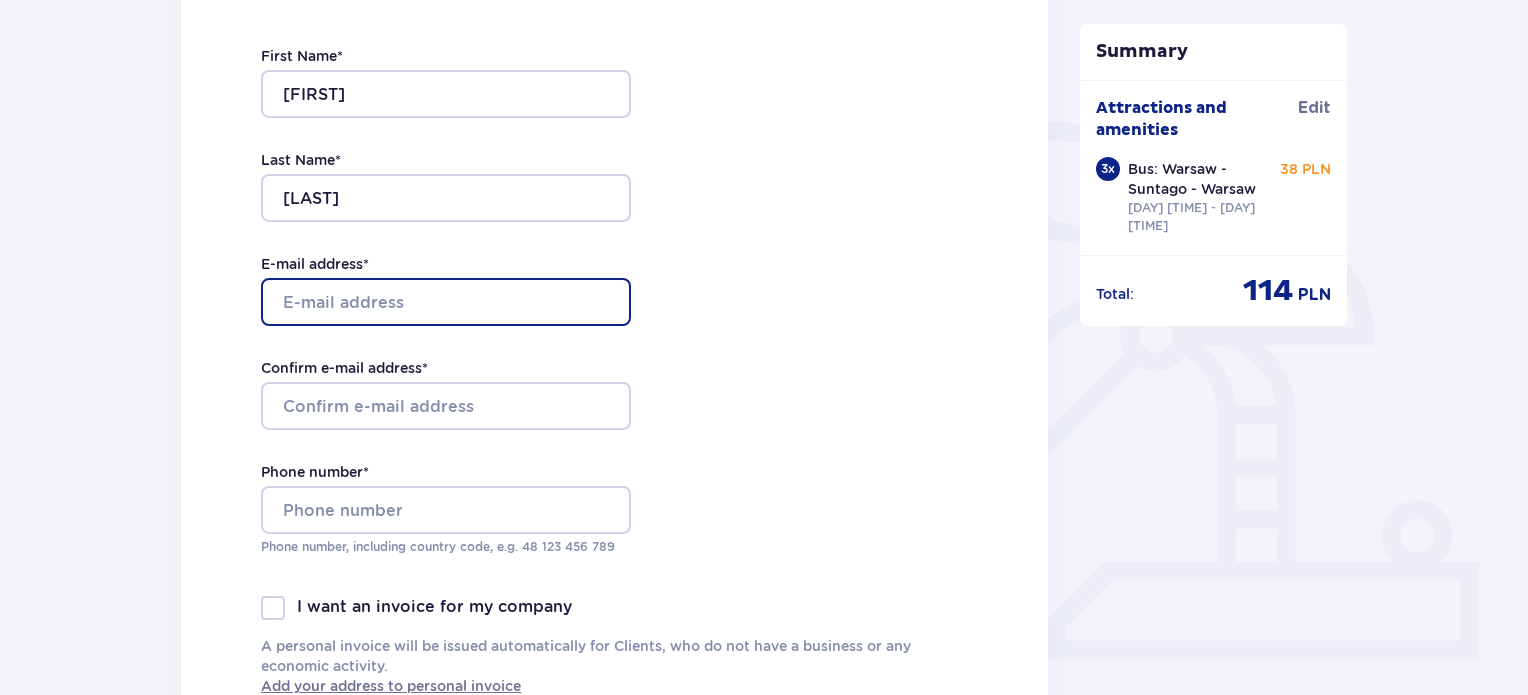type on "nataliashe2002@gmail.com" 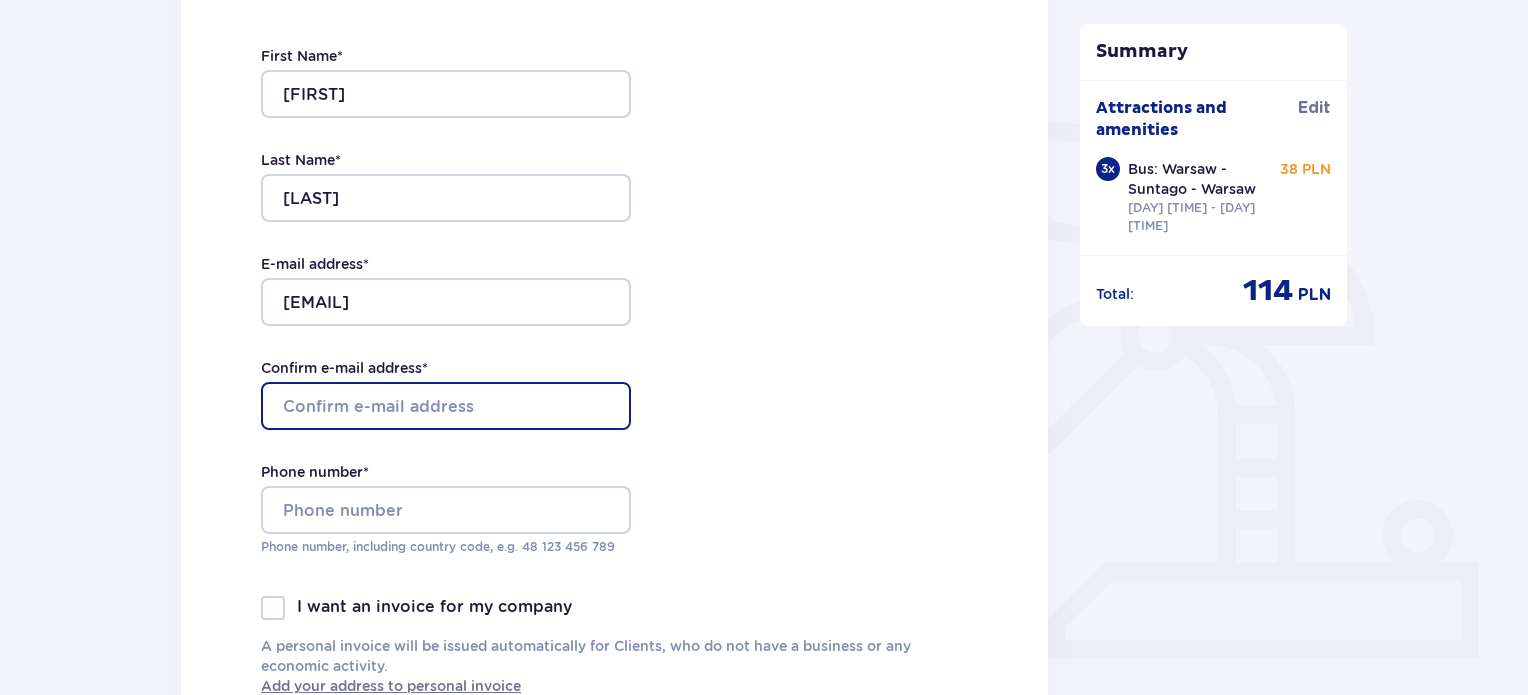 type on "nataliashe2002@gmail.com" 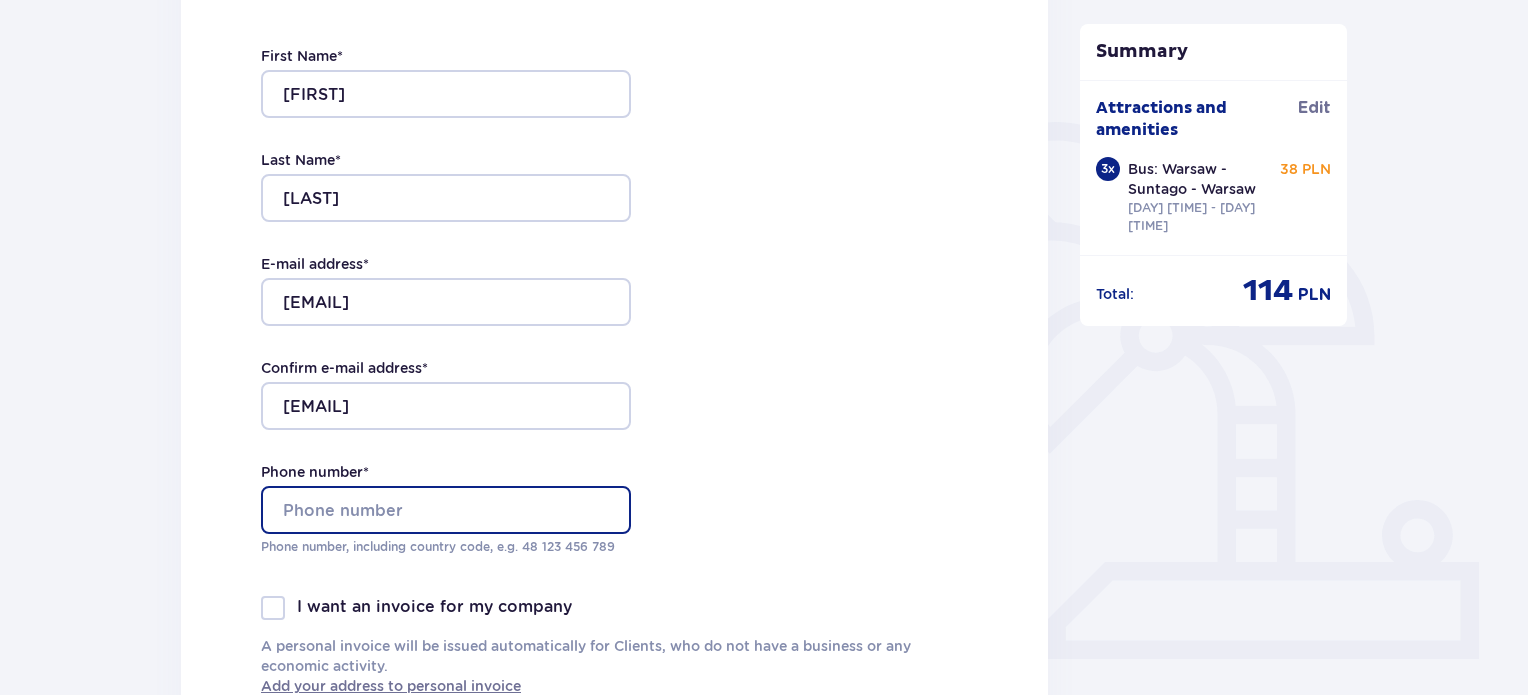 type on "0757397463" 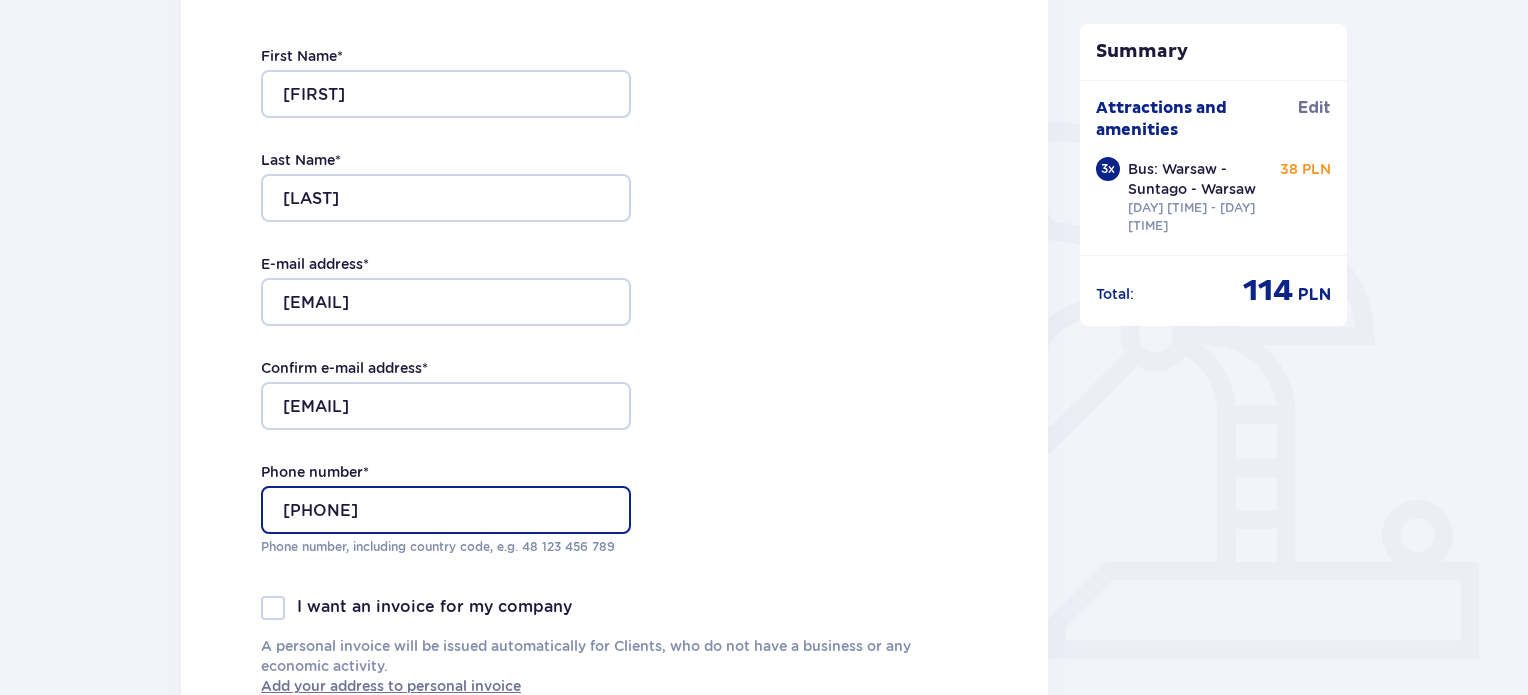click on "0757397463" at bounding box center (446, 510) 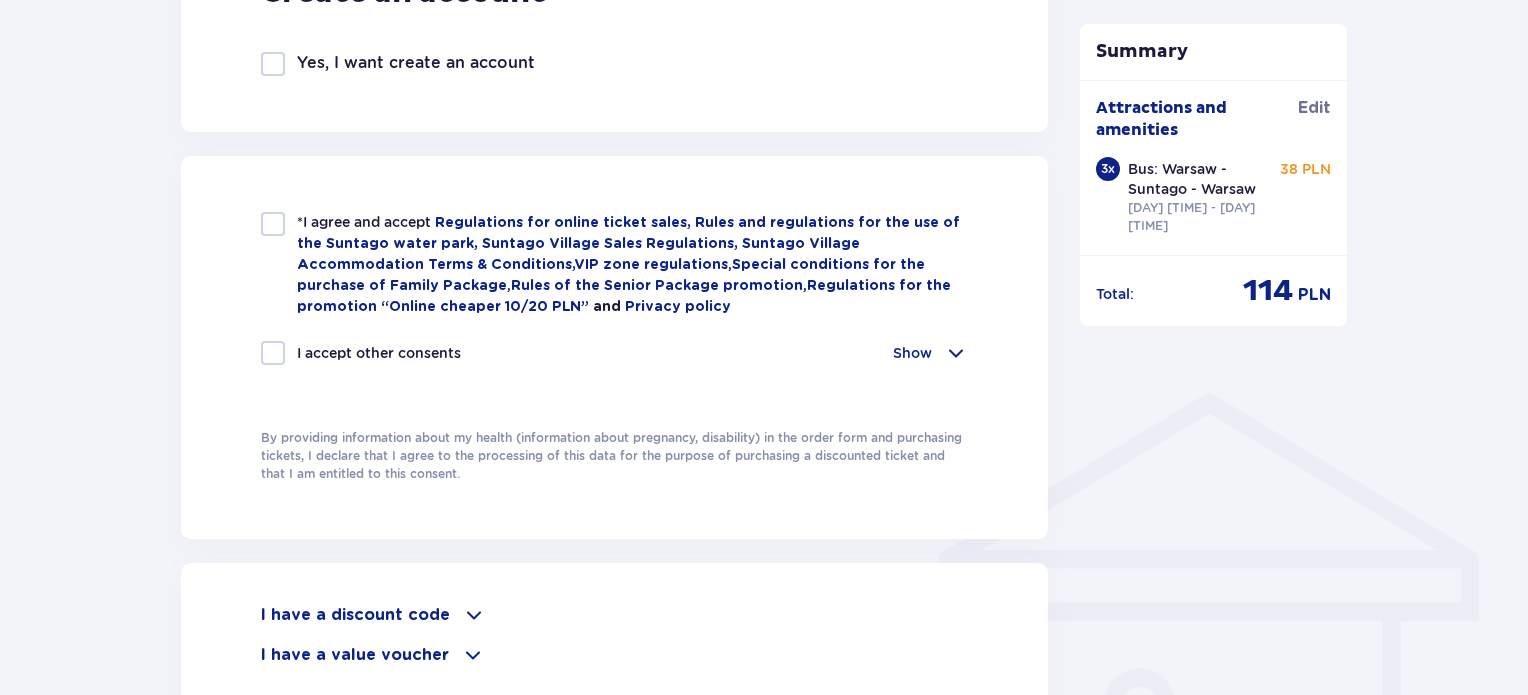 scroll, scrollTop: 1504, scrollLeft: 0, axis: vertical 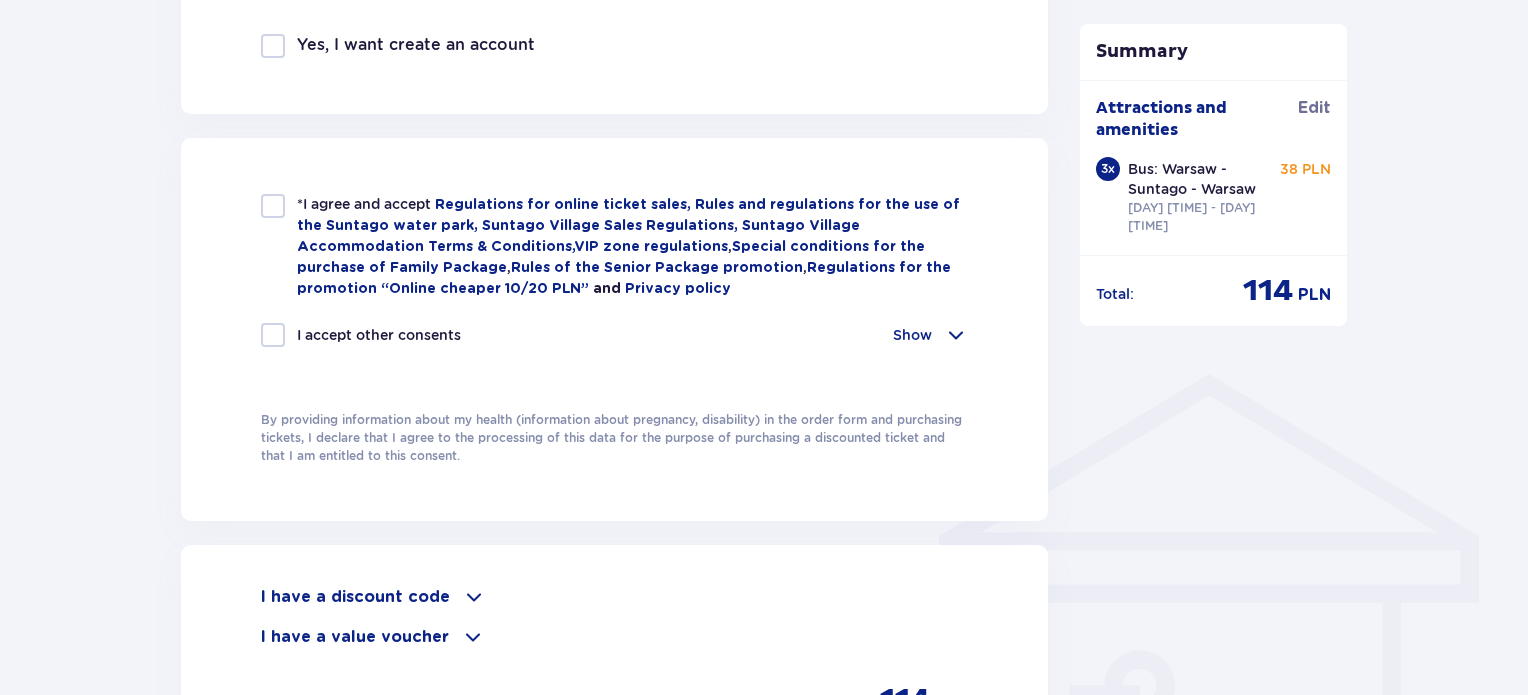 type on "48722707891" 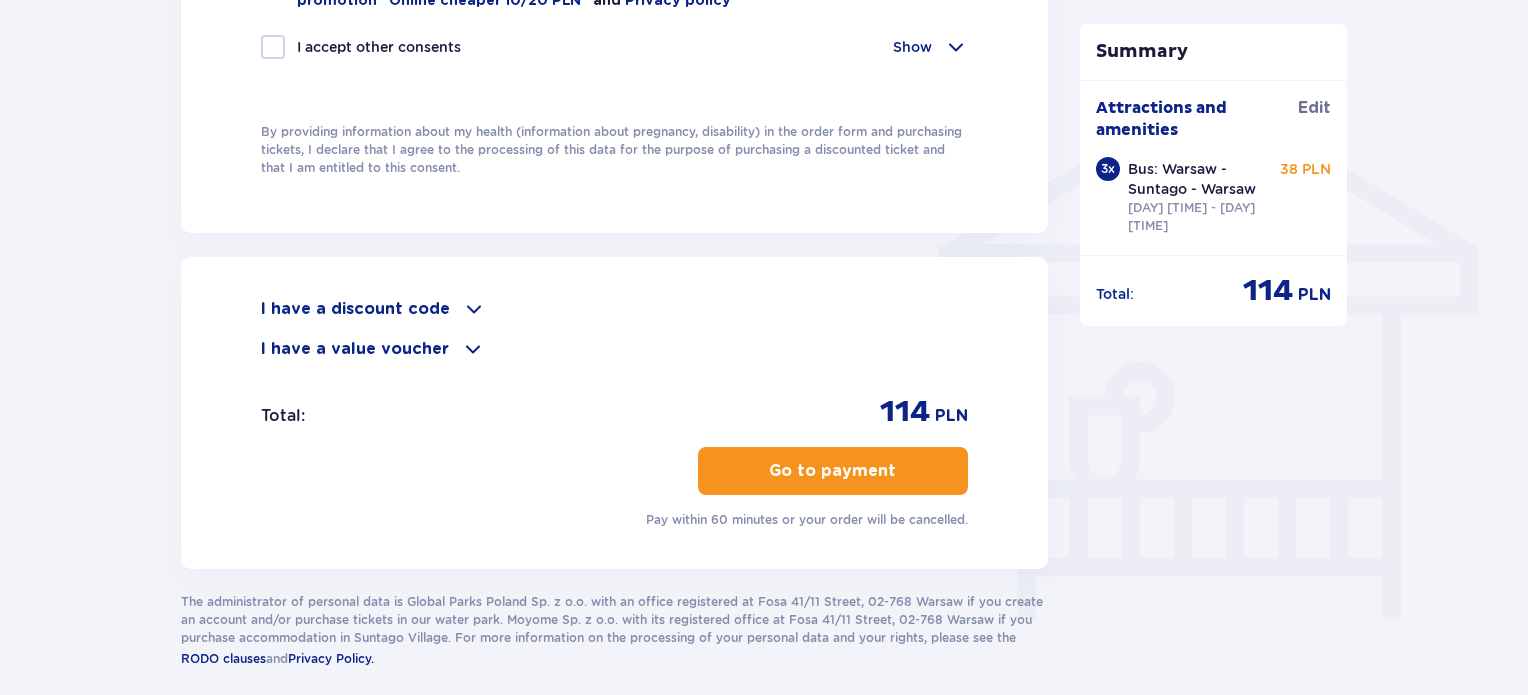 scroll, scrollTop: 1552, scrollLeft: 0, axis: vertical 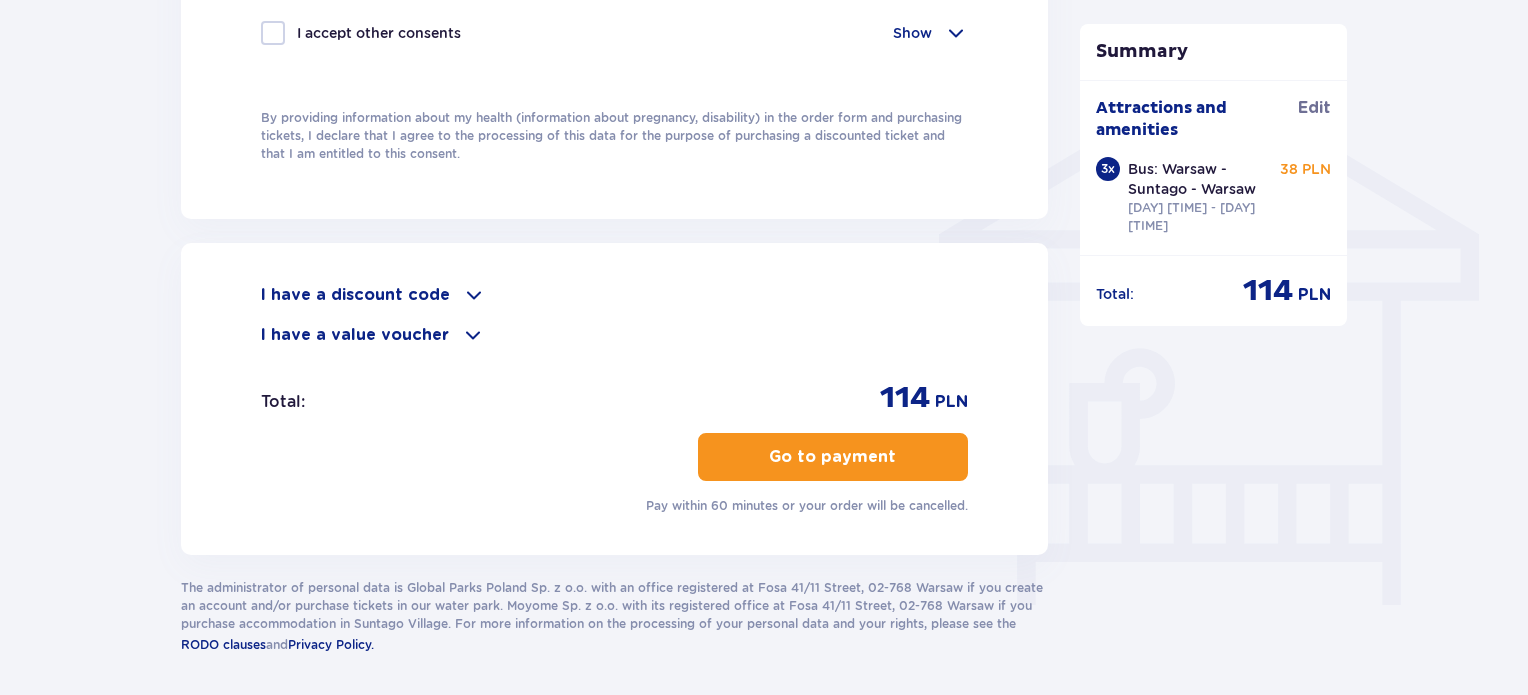 click on "Go to payment" at bounding box center [832, 457] 